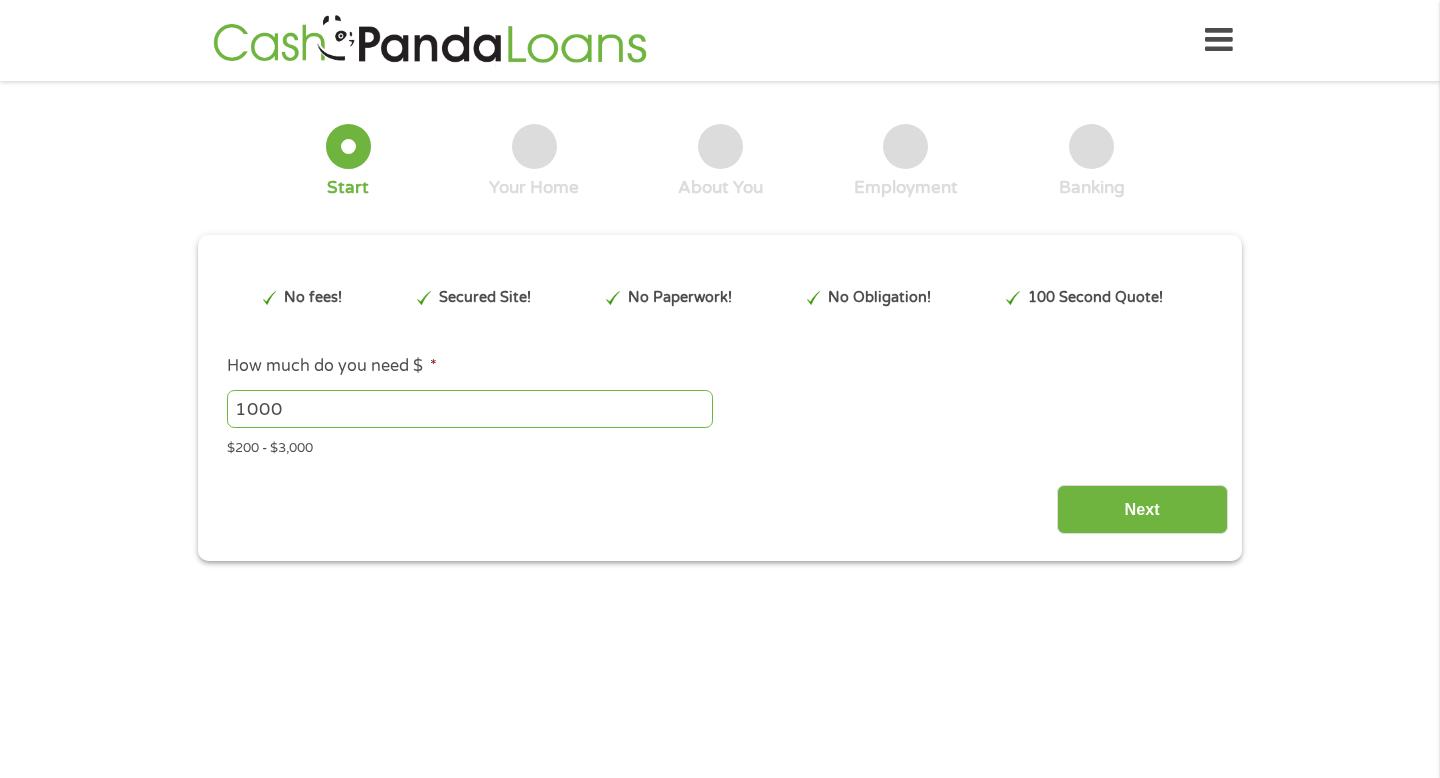 scroll, scrollTop: 0, scrollLeft: 0, axis: both 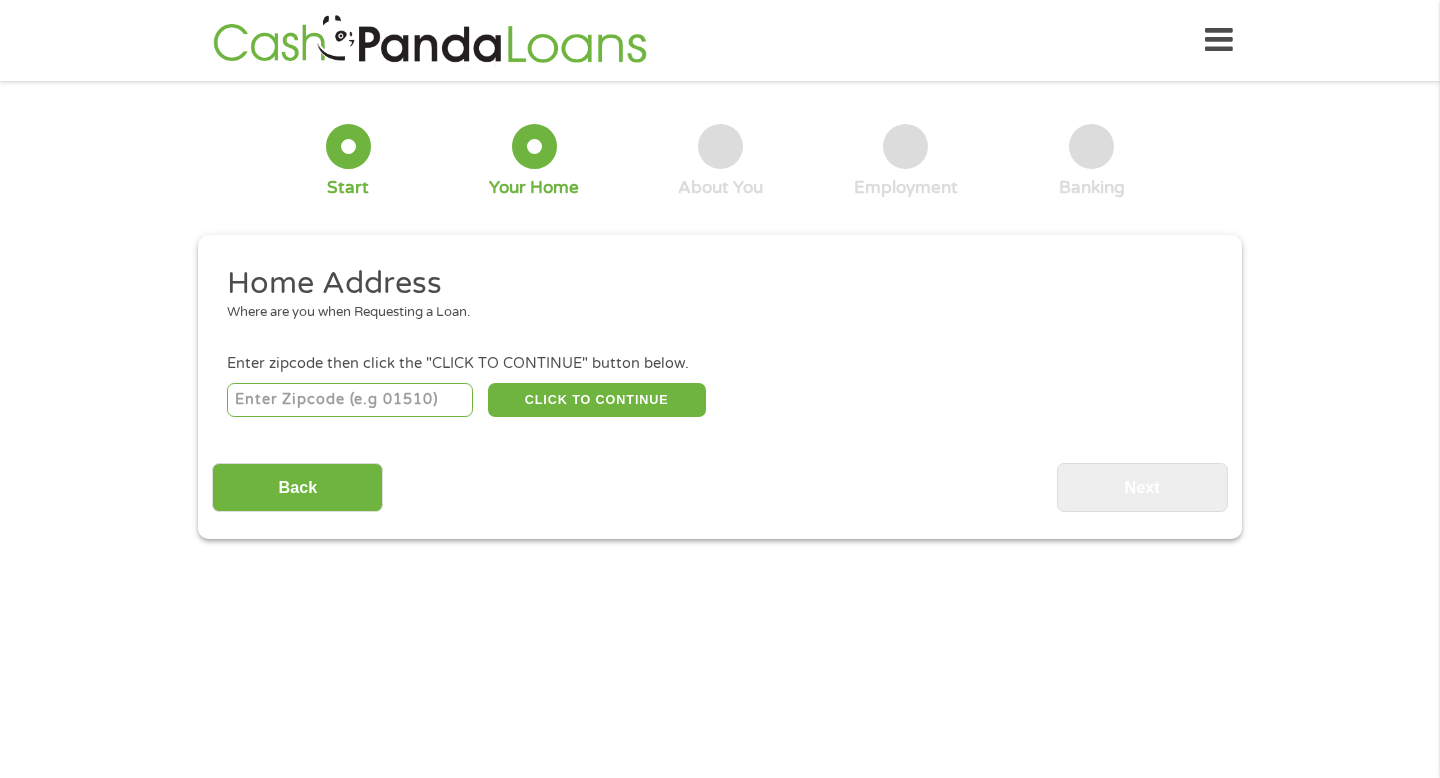 click at bounding box center (350, 400) 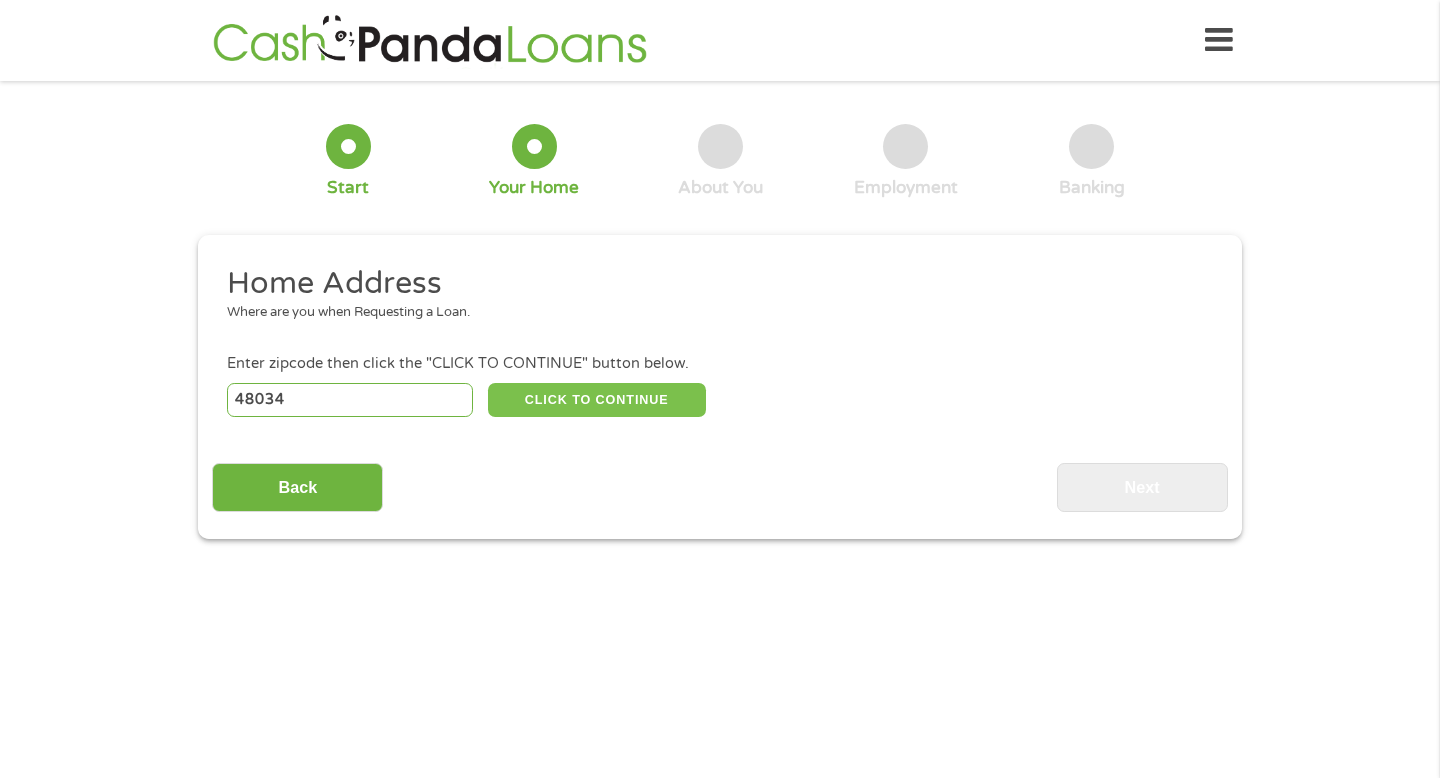type on "48034" 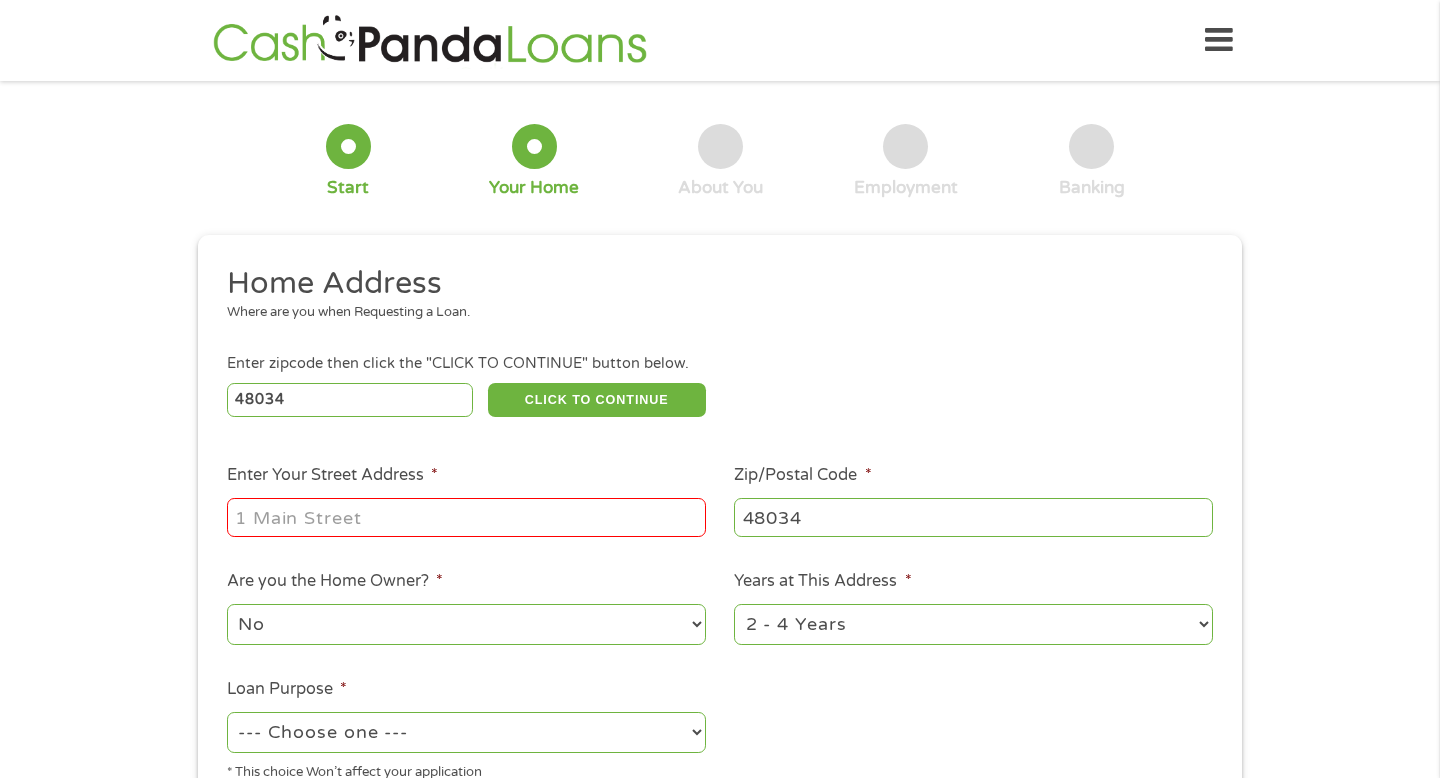 click on "Enter Your Street Address *" at bounding box center (466, 517) 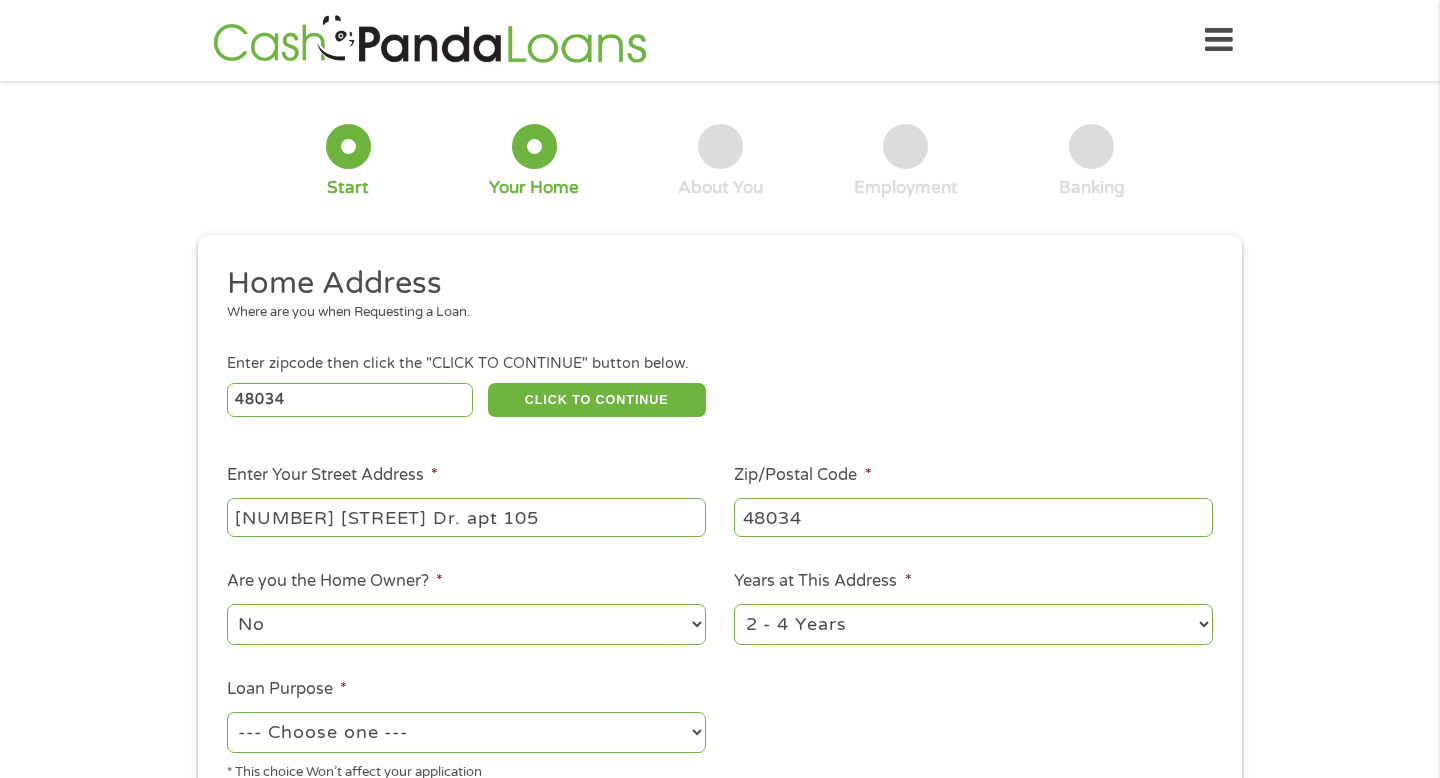 type on "[NUMBER] [STREET] Dr. apt 105" 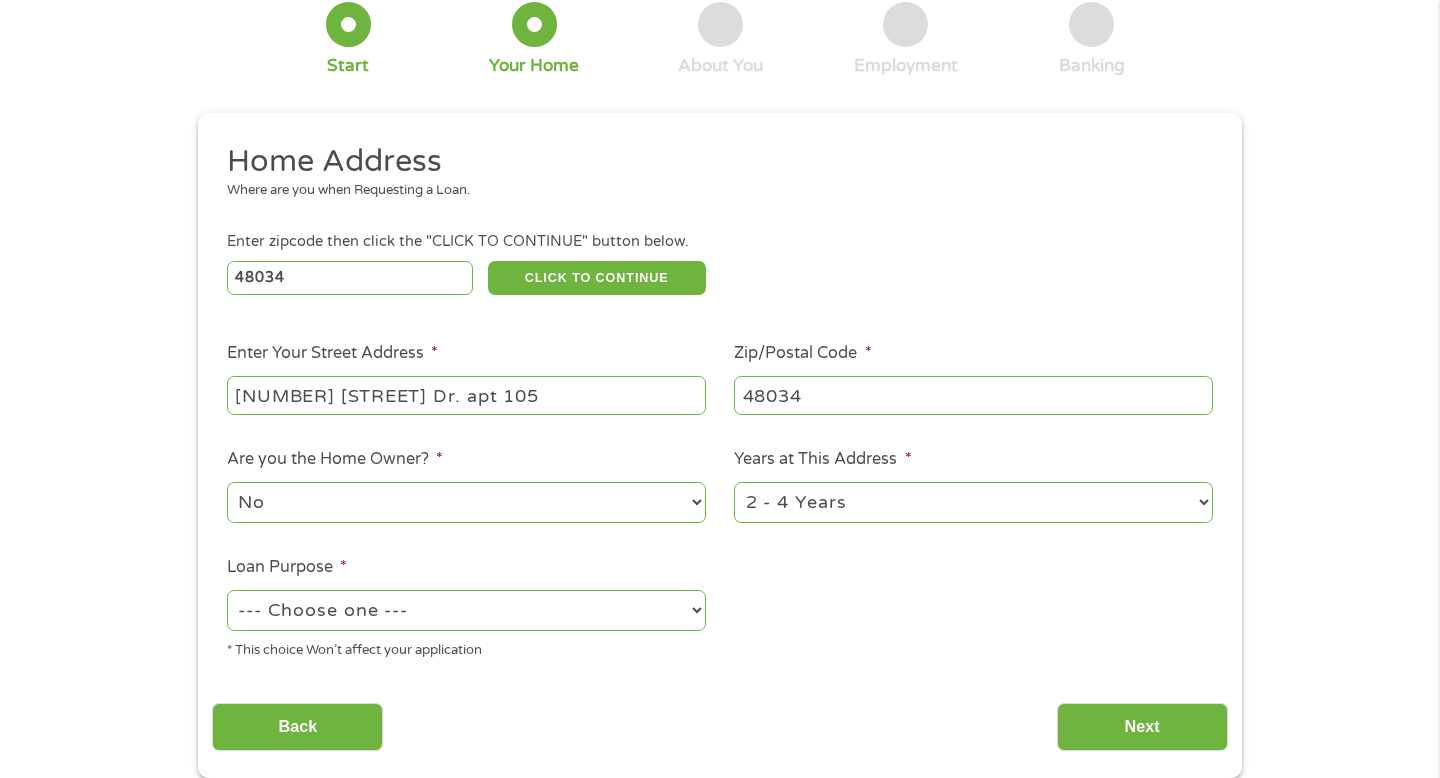 scroll, scrollTop: 160, scrollLeft: 0, axis: vertical 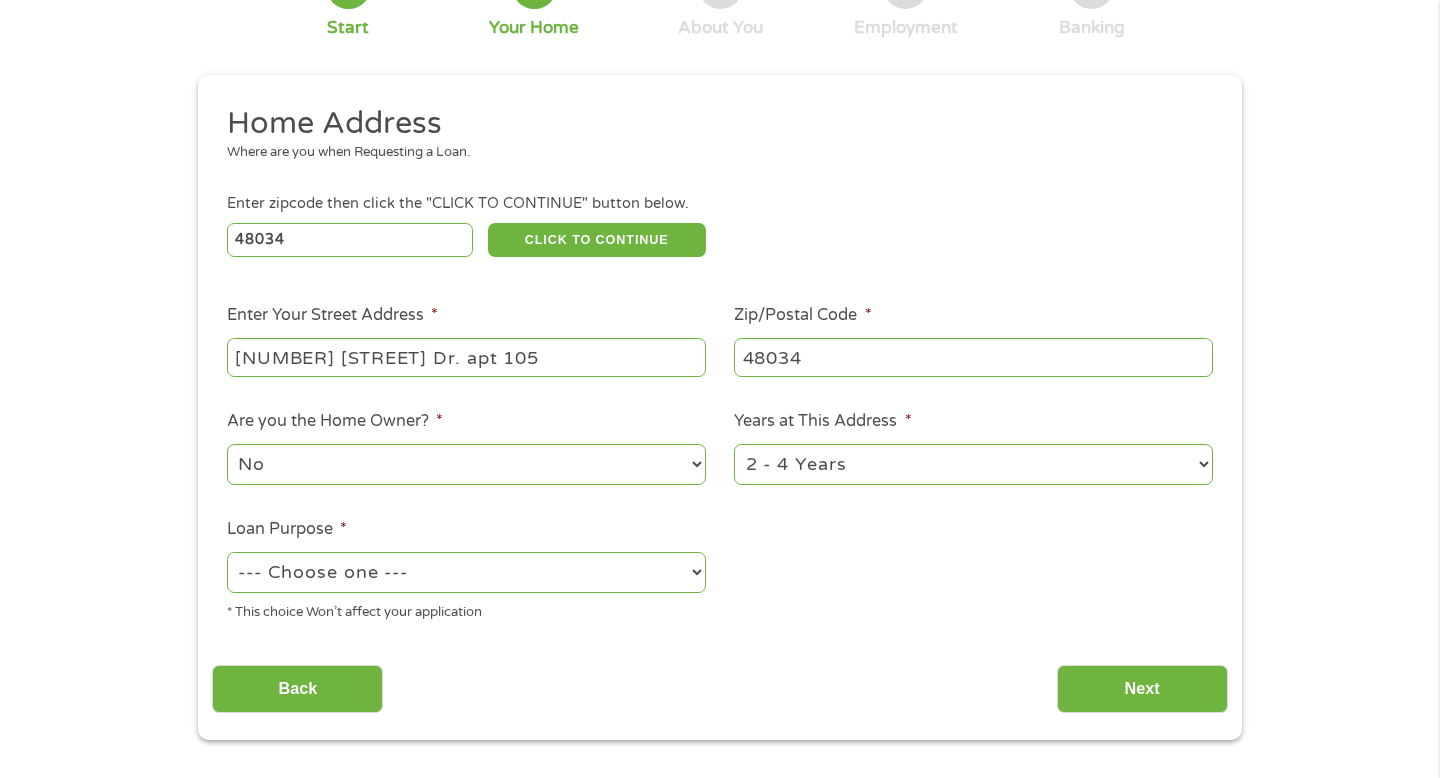 click on "--- Choose one --- Pay Bills Debt Consolidation Home Improvement Major Purchase Car Loan Short Term Cash Medical Expenses Other" at bounding box center (466, 572) 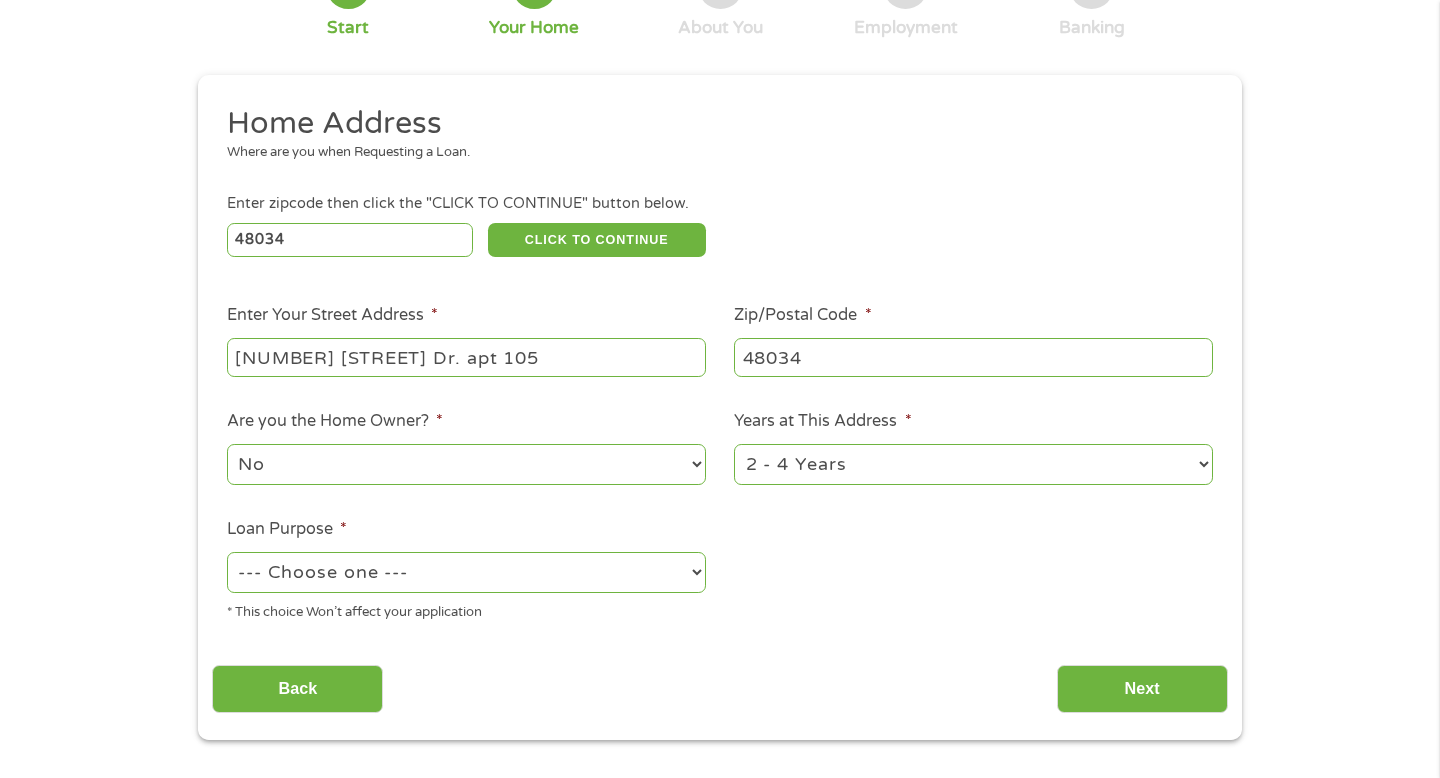 select on "other" 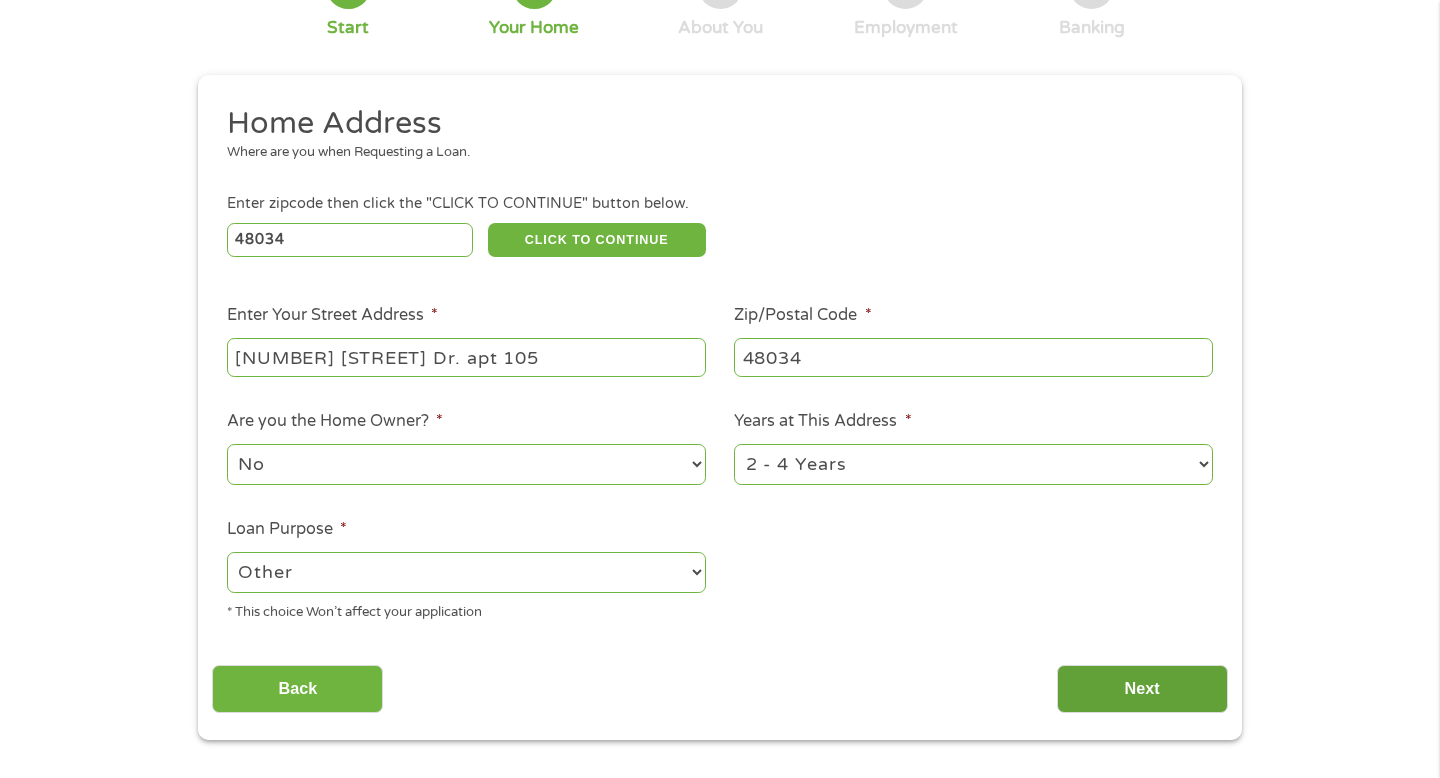 click on "Next" at bounding box center (1142, 689) 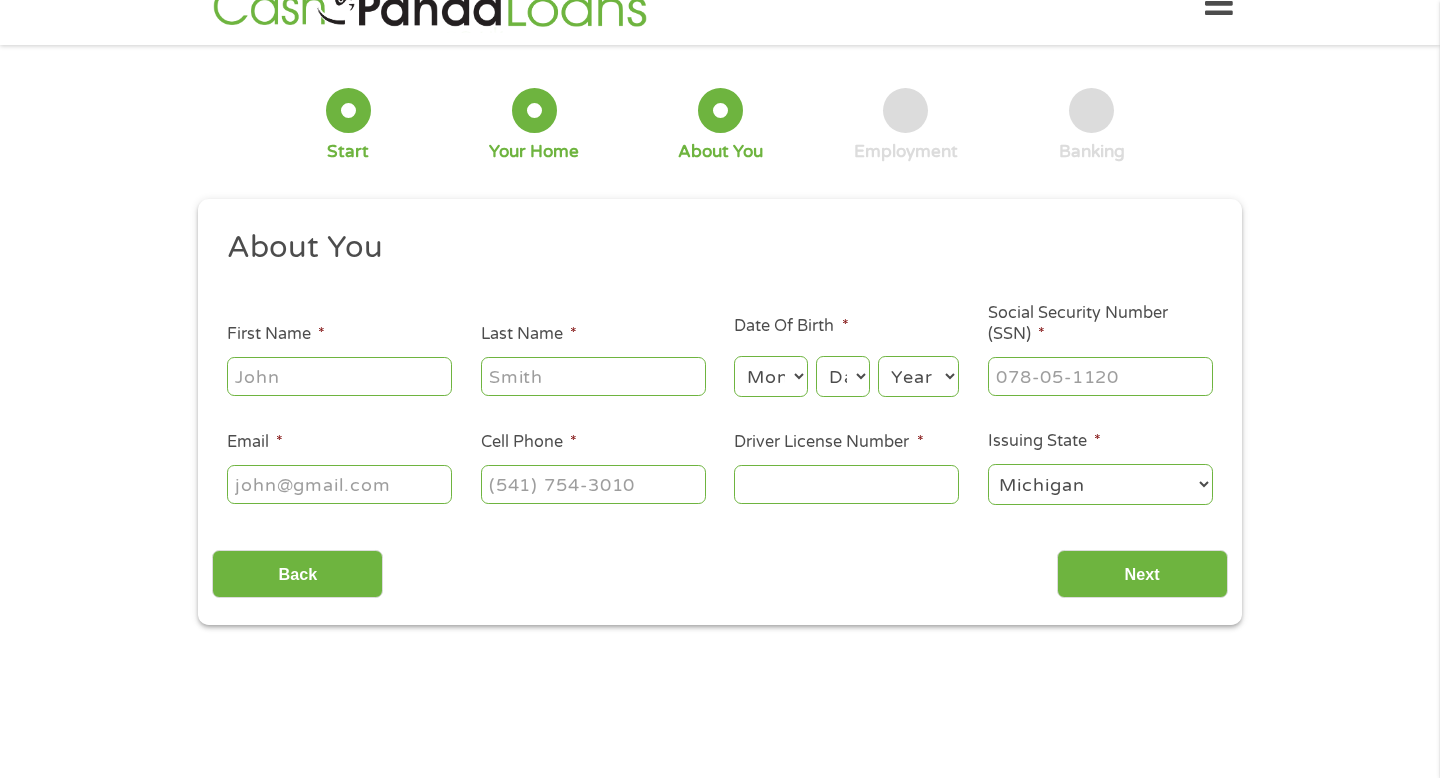 scroll, scrollTop: 0, scrollLeft: 0, axis: both 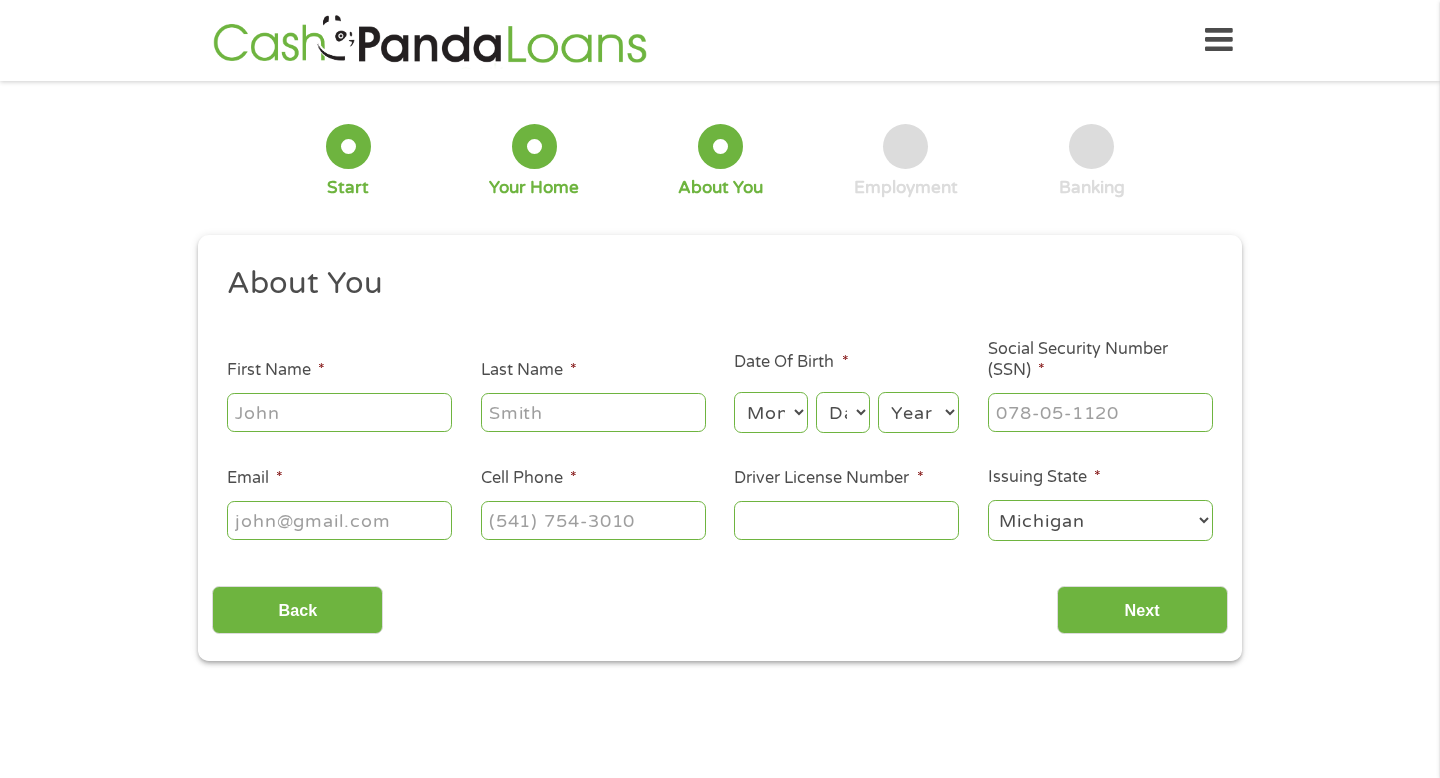 click on "First Name *" at bounding box center (339, 412) 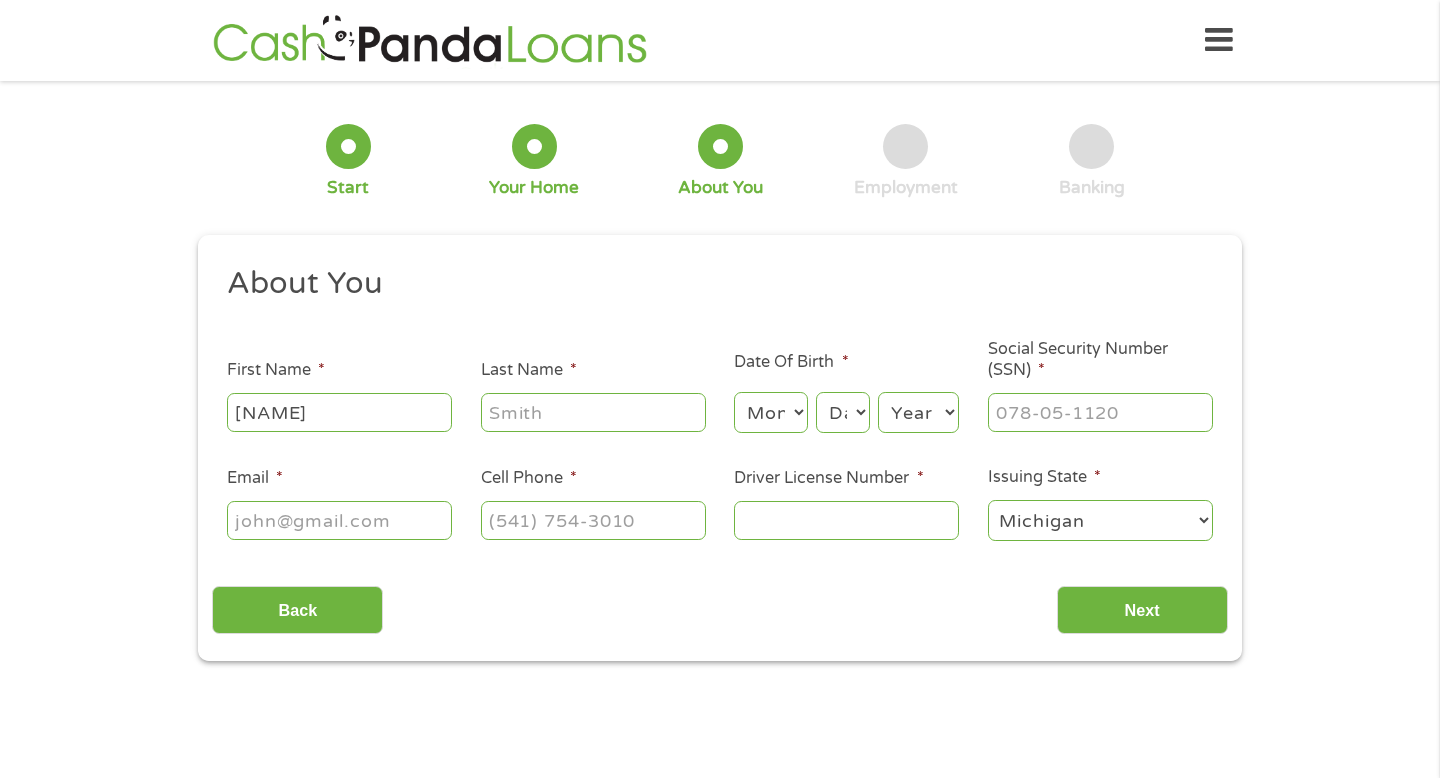 type on "[NAME]" 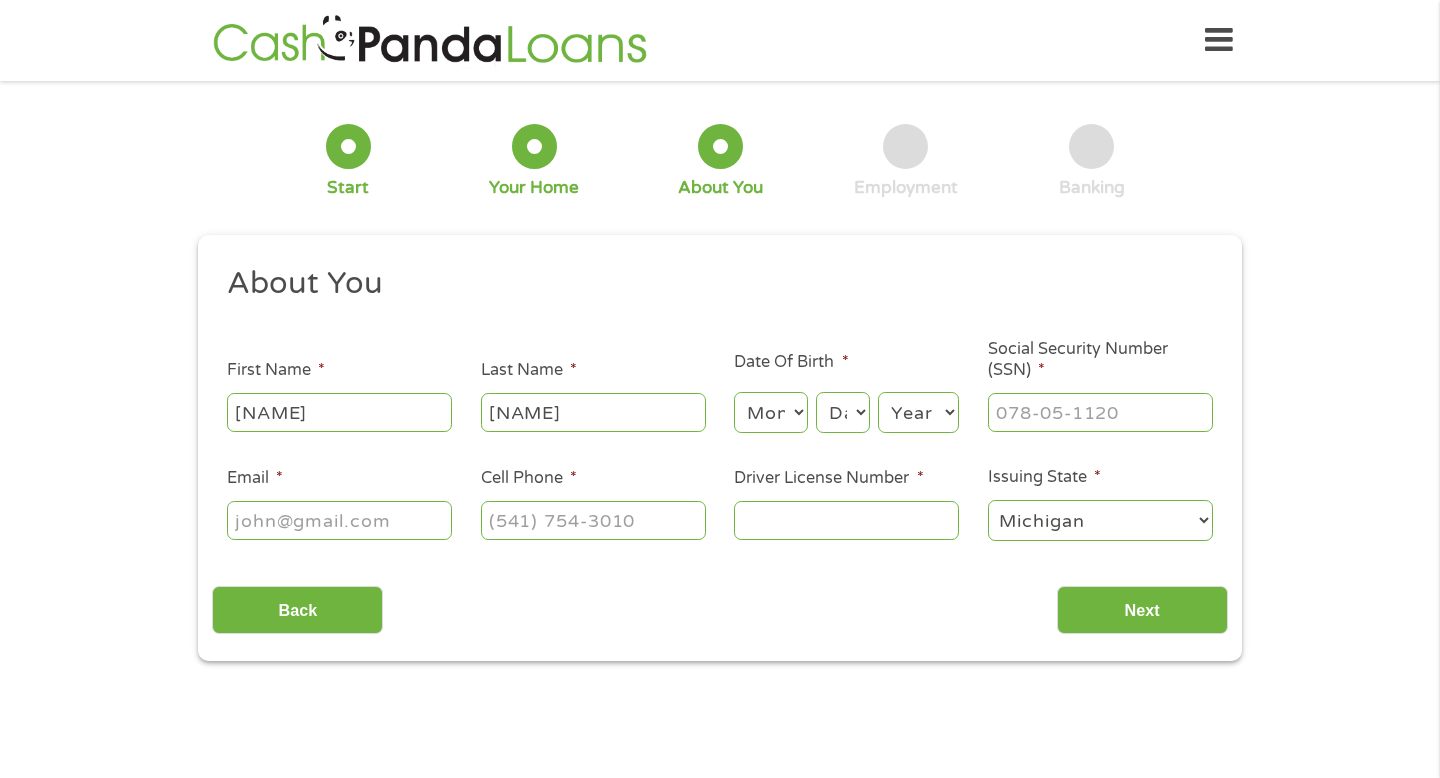 type on "[NAME]" 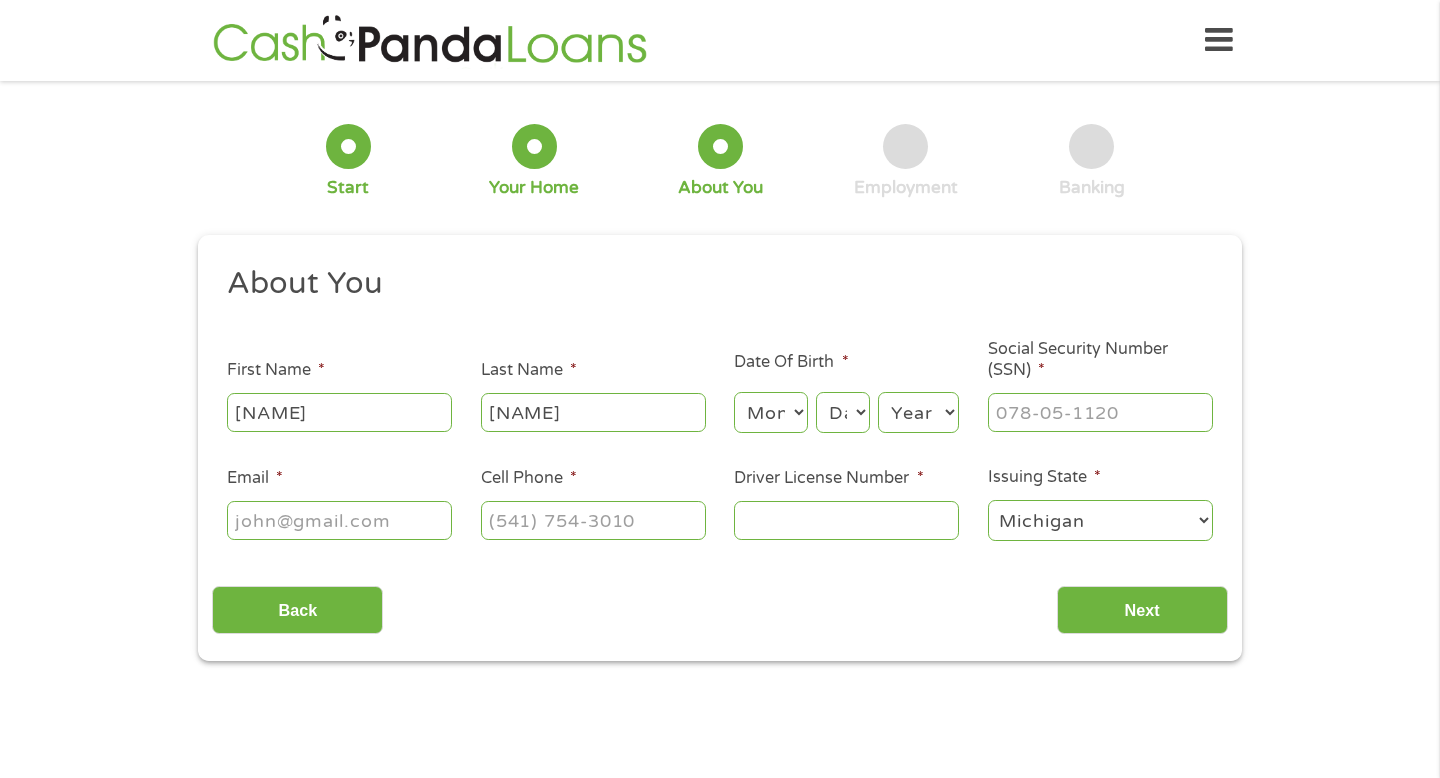 click on "Month 1 2 3 4 5 6 7 8 9 10 11 12" at bounding box center (770, 412) 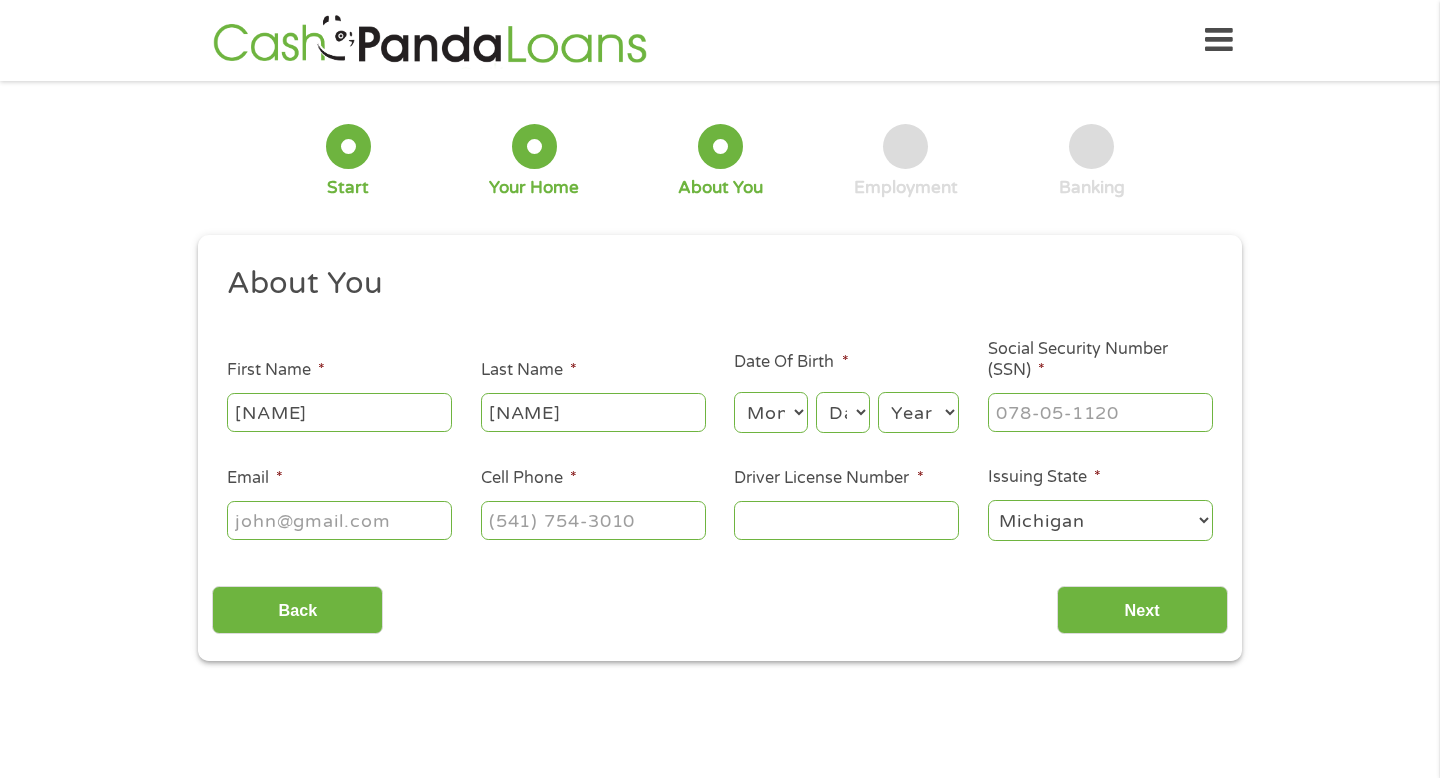 select on "2" 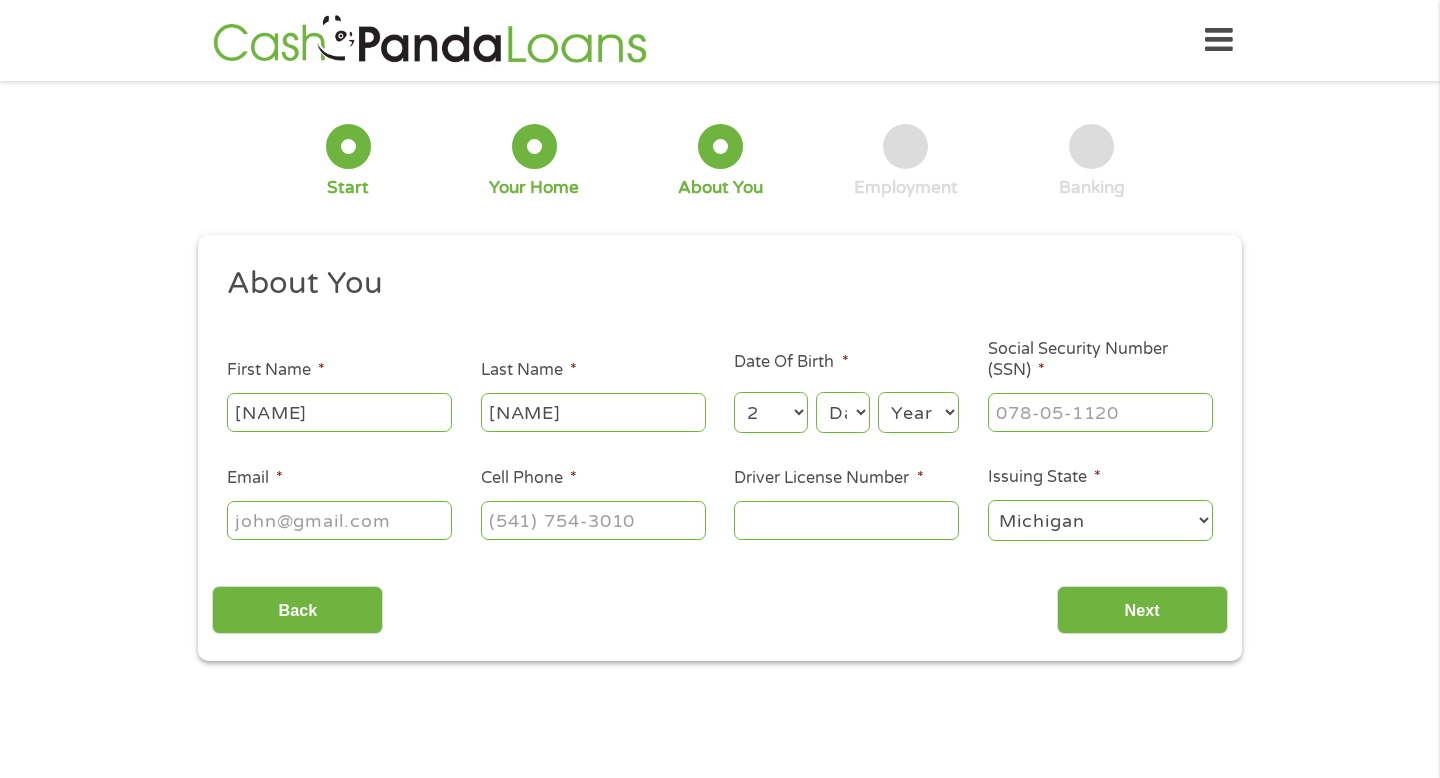 click on "Day 1 2 3 4 5 6 7 8 9 10 11 12 13 14 15 16 17 18 19 20 21 22 23 24 25 26 27 28 29 30 31" at bounding box center (843, 412) 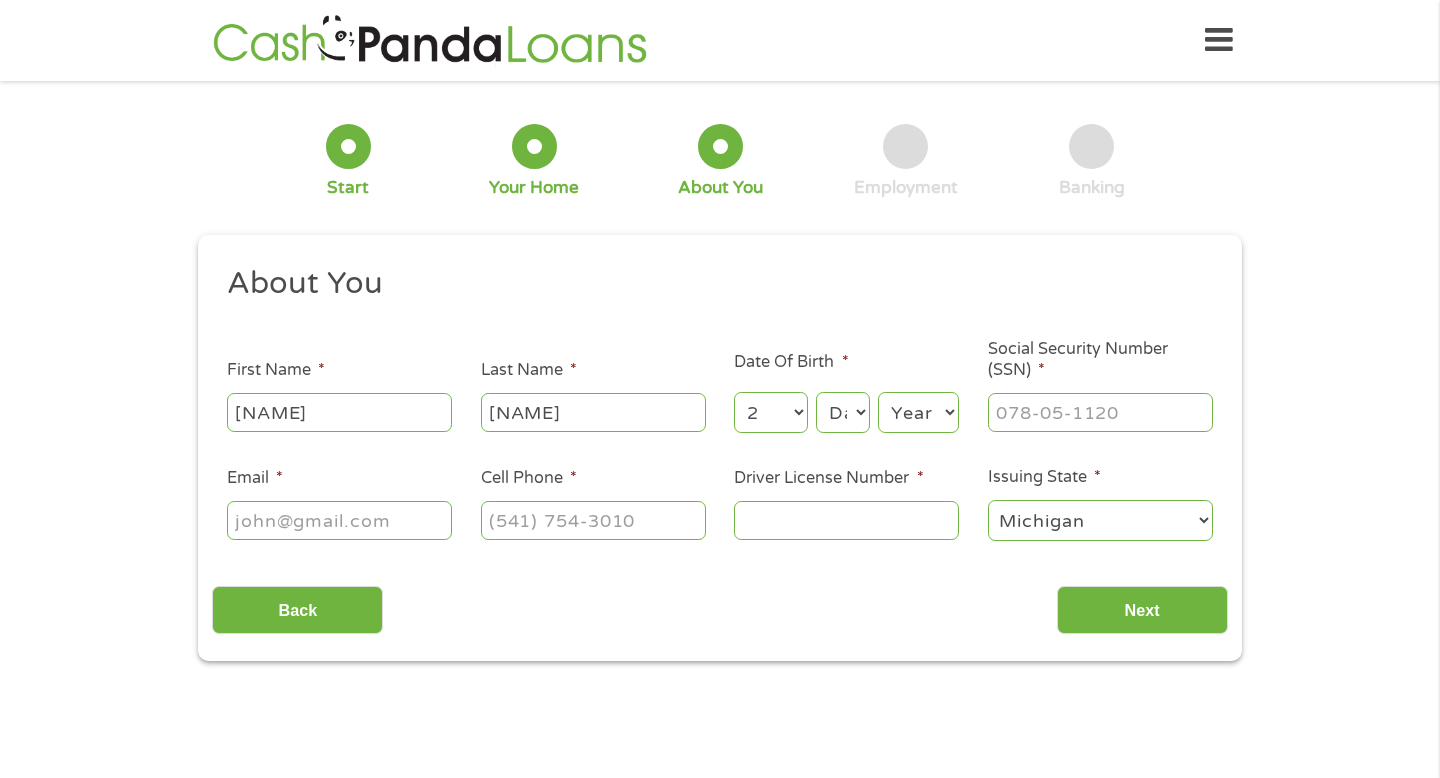 select on "22" 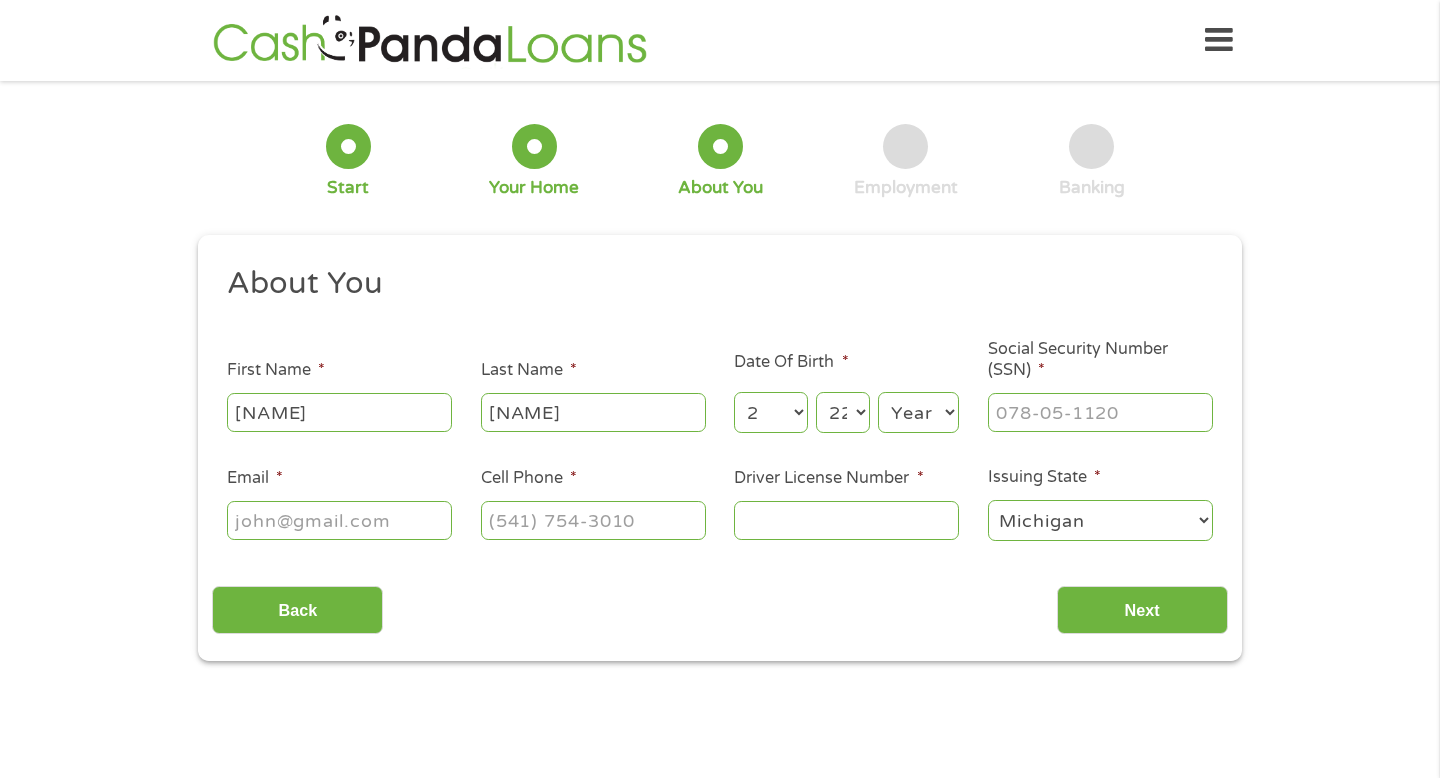 click on "Day 1 2 3 4 5 6 7 8 9 10 11 12 13 14 15 16 17 18 19 20 21 22 23 24 25 26 27 28 29 30 31" at bounding box center [843, 412] 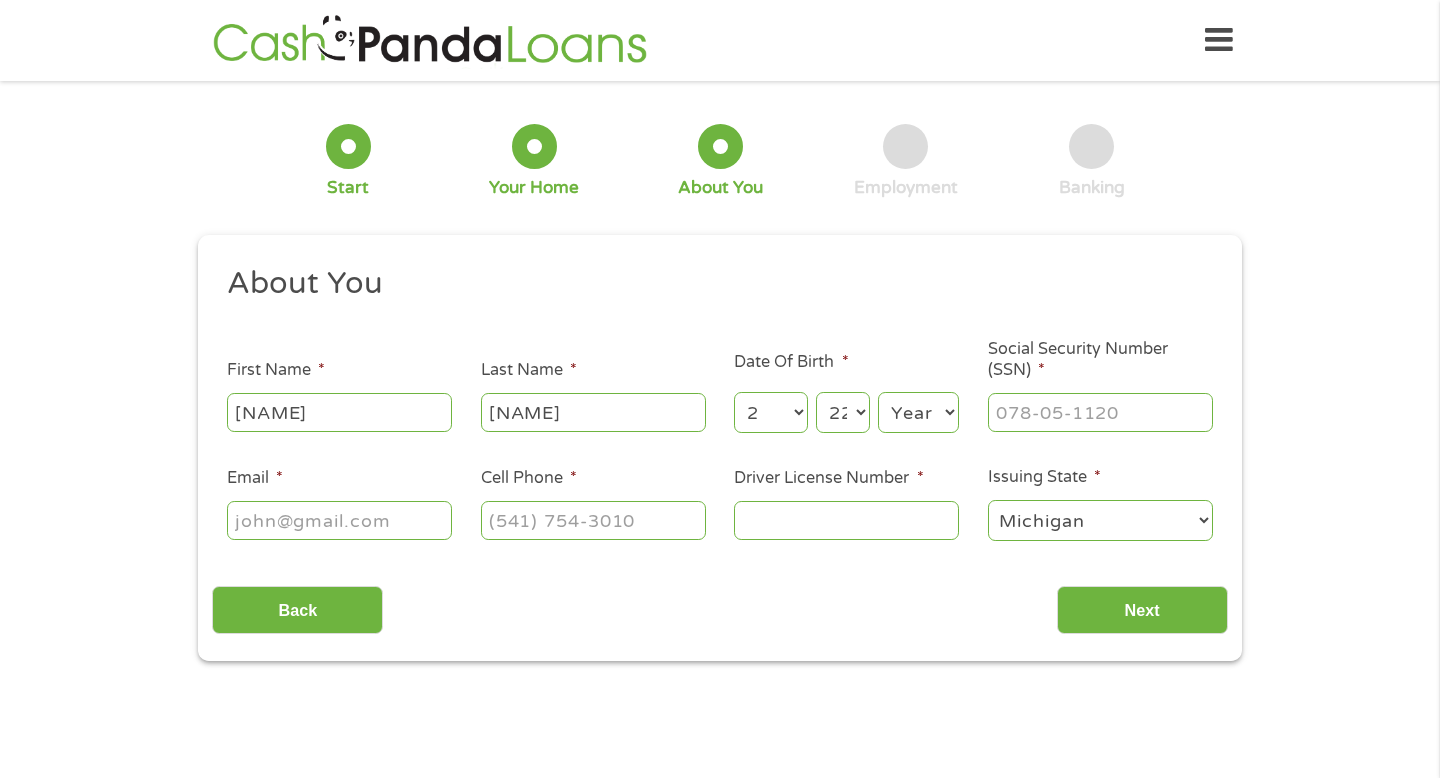 click on "Year 2007 2006 2005 2004 2003 2002 2001 2000 1999 1998 1997 1996 1995 1994 1993 1992 1991 1990 1989 1988 1987 1986 1985 1984 1983 1982 1981 1980 1979 1978 1977 1976 1975 1974 1973 1972 1971 1970 1969 1968 1967 1966 1965 1964 1963 1962 1961 1960 1959 1958 1957 1956 1955 1954 1953 1952 1951 1950 1949 1948 1947 1946 1945 1944 1943 1942 1941 1940 1939 1938 1937 1936 1935 1934 1933 1932 1931 1930 1929 1928 1927 1926 1925 1924 1923 1922 1921 1920" at bounding box center (918, 412) 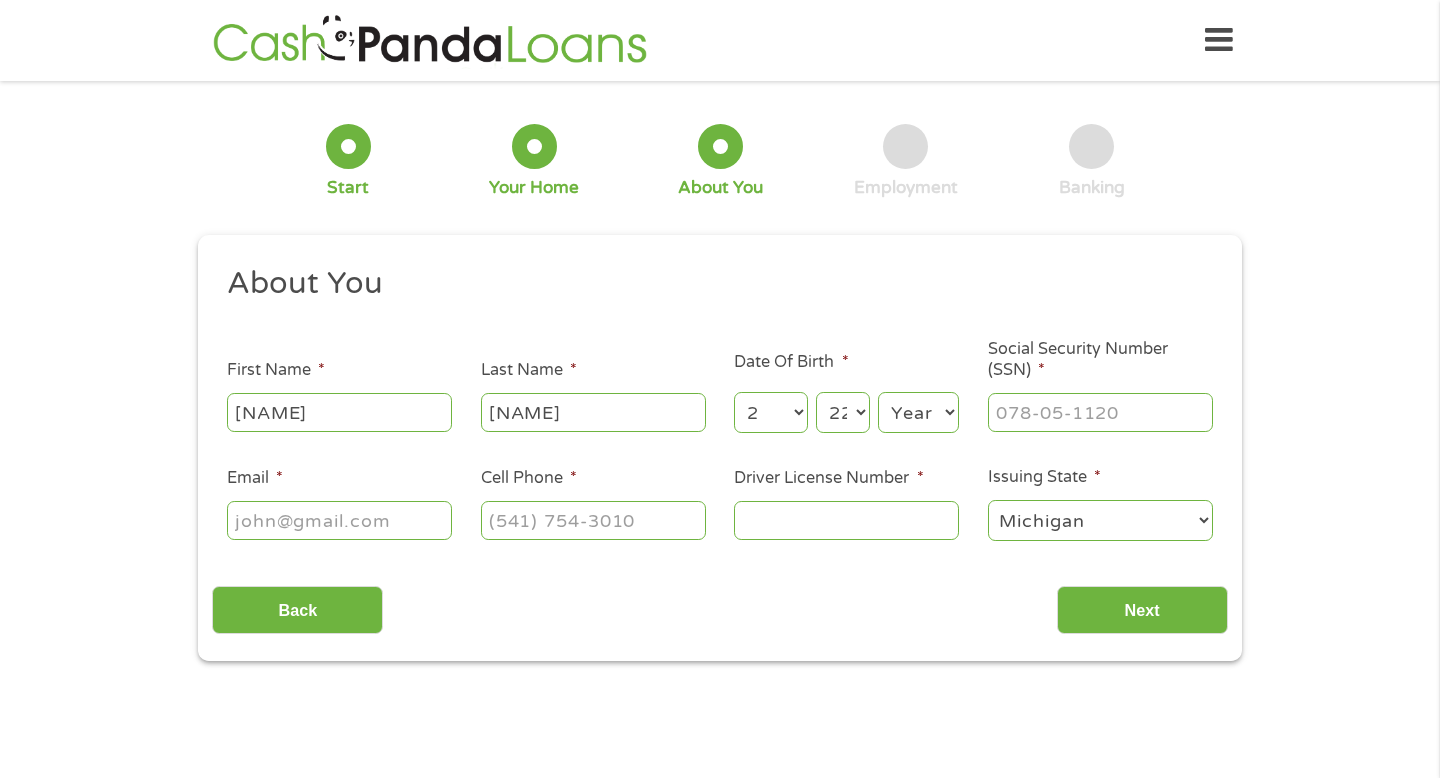 select on "1975" 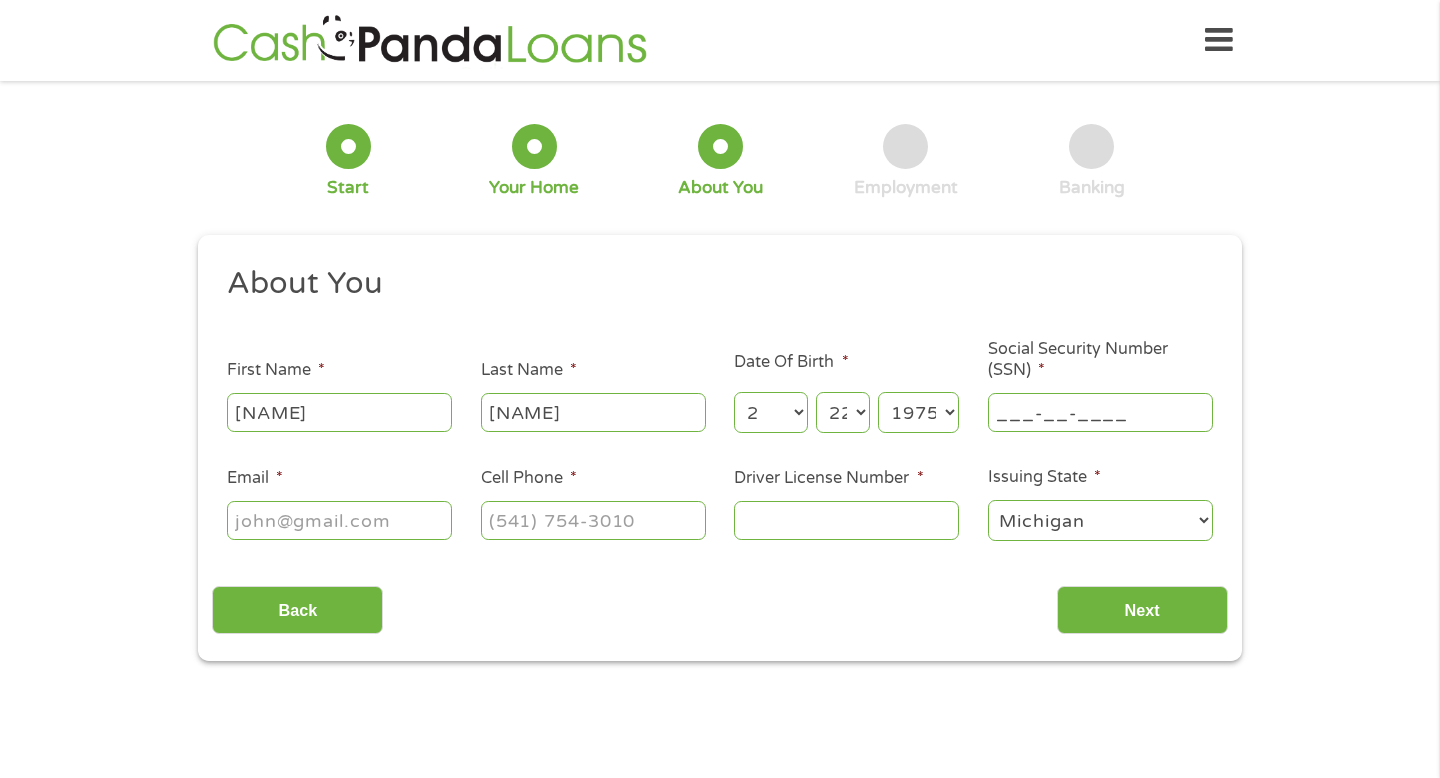 click on "___-__-____" at bounding box center (1100, 412) 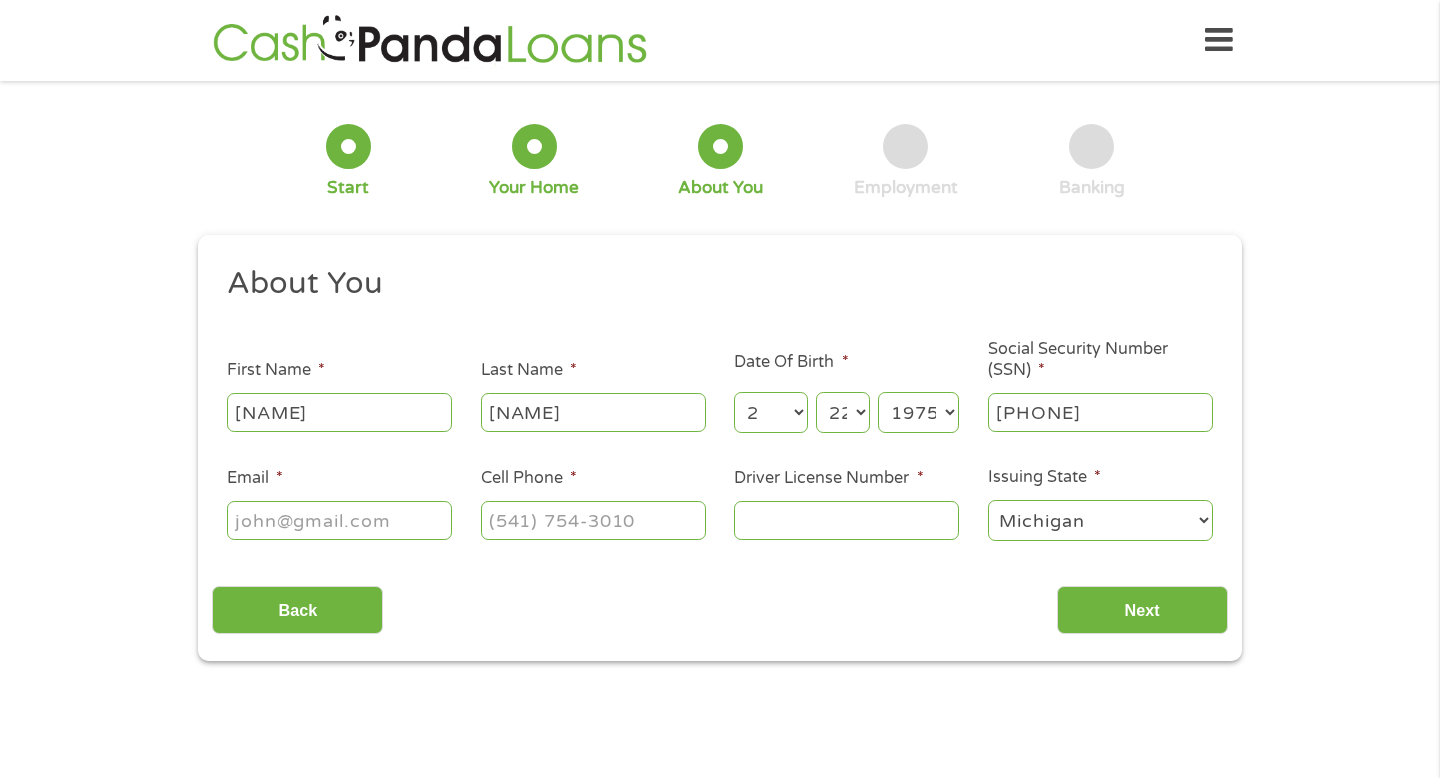 type on "[PHONE]" 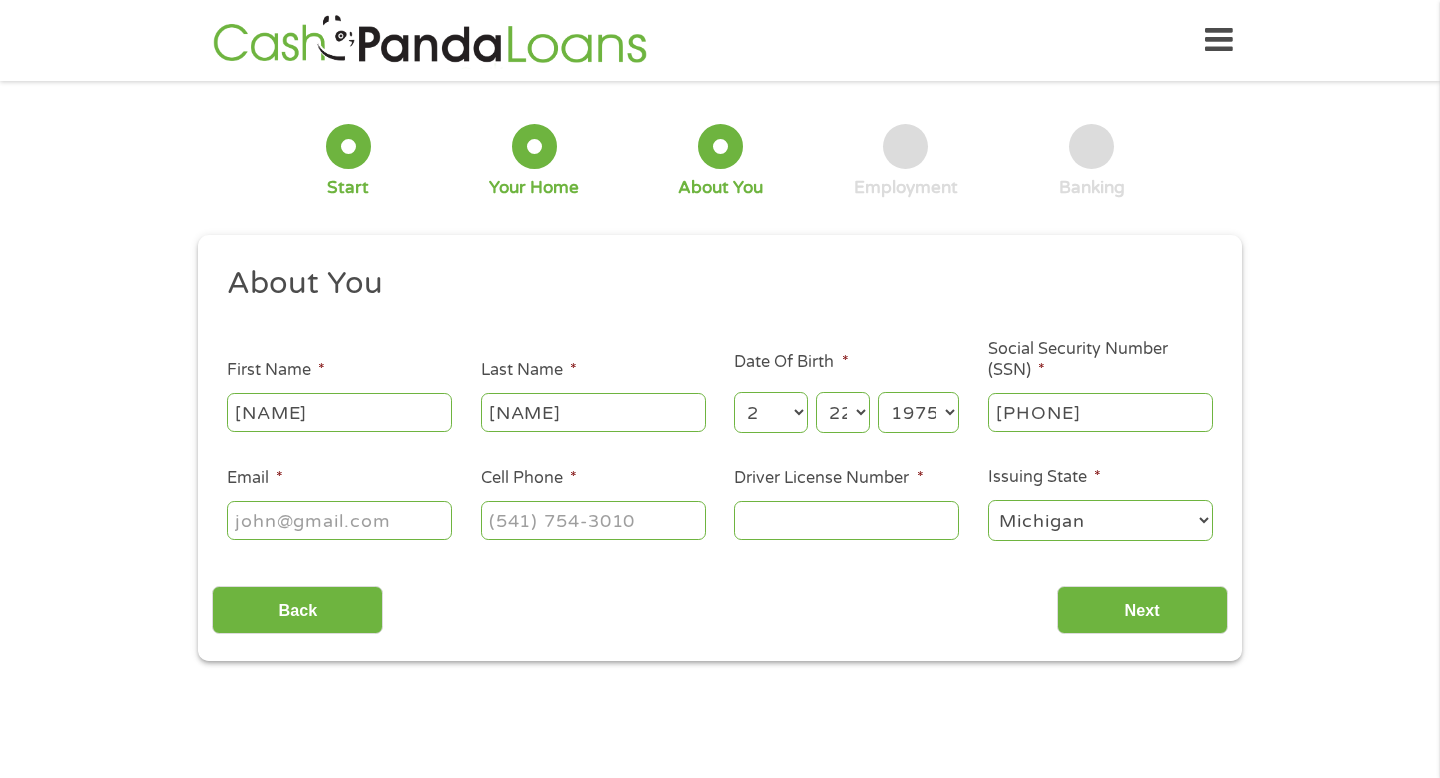 click on "Driver License Number *" at bounding box center (846, 520) 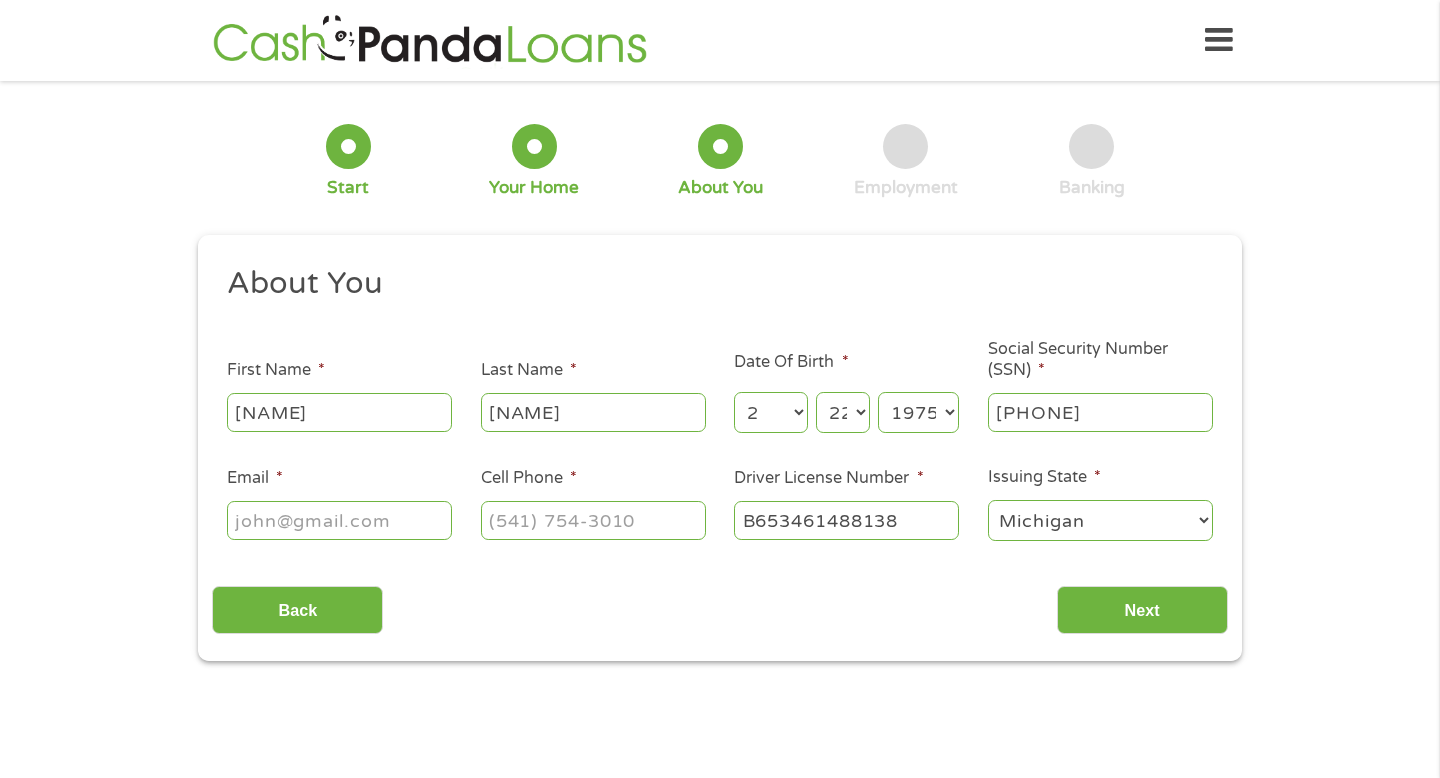 type on "B653461488138" 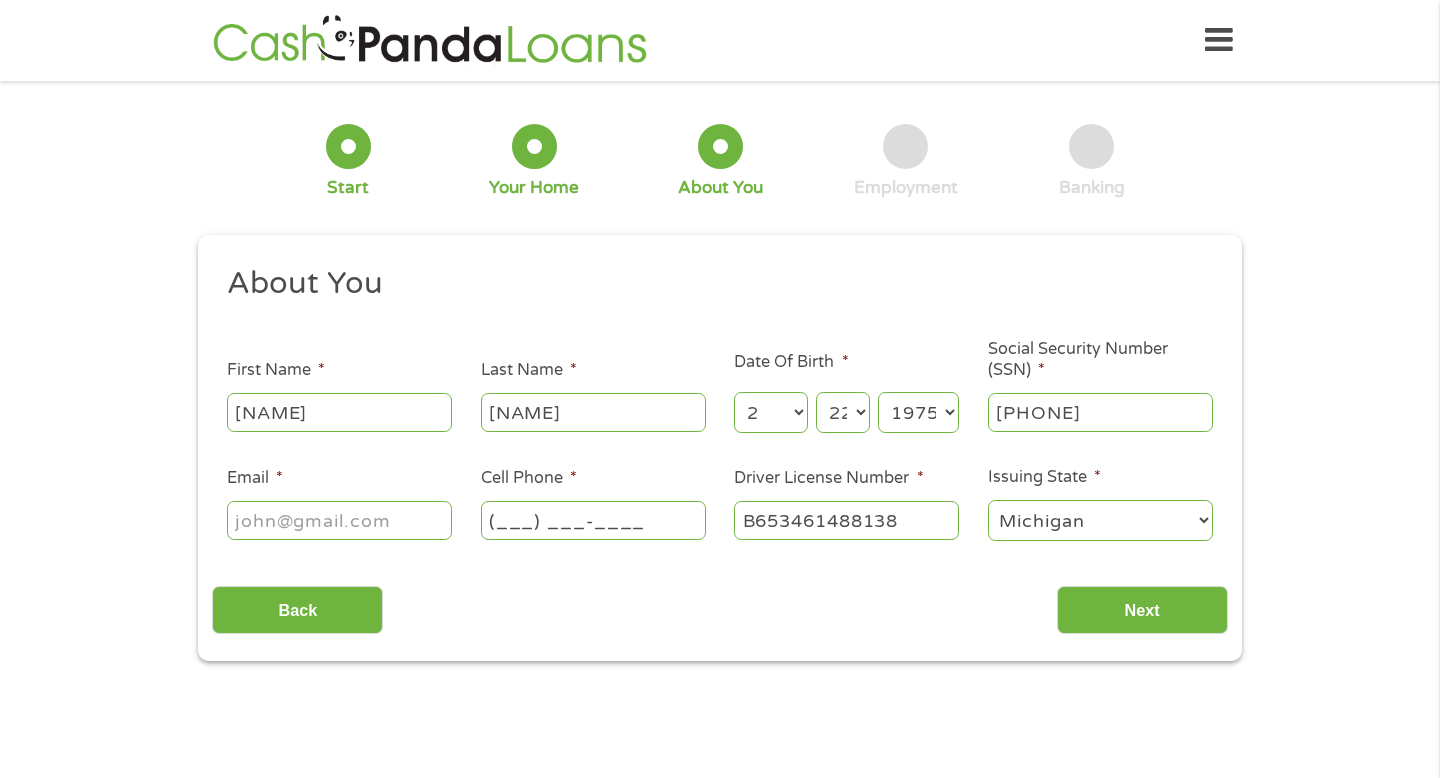 click on "(___) ___-____" at bounding box center (593, 520) 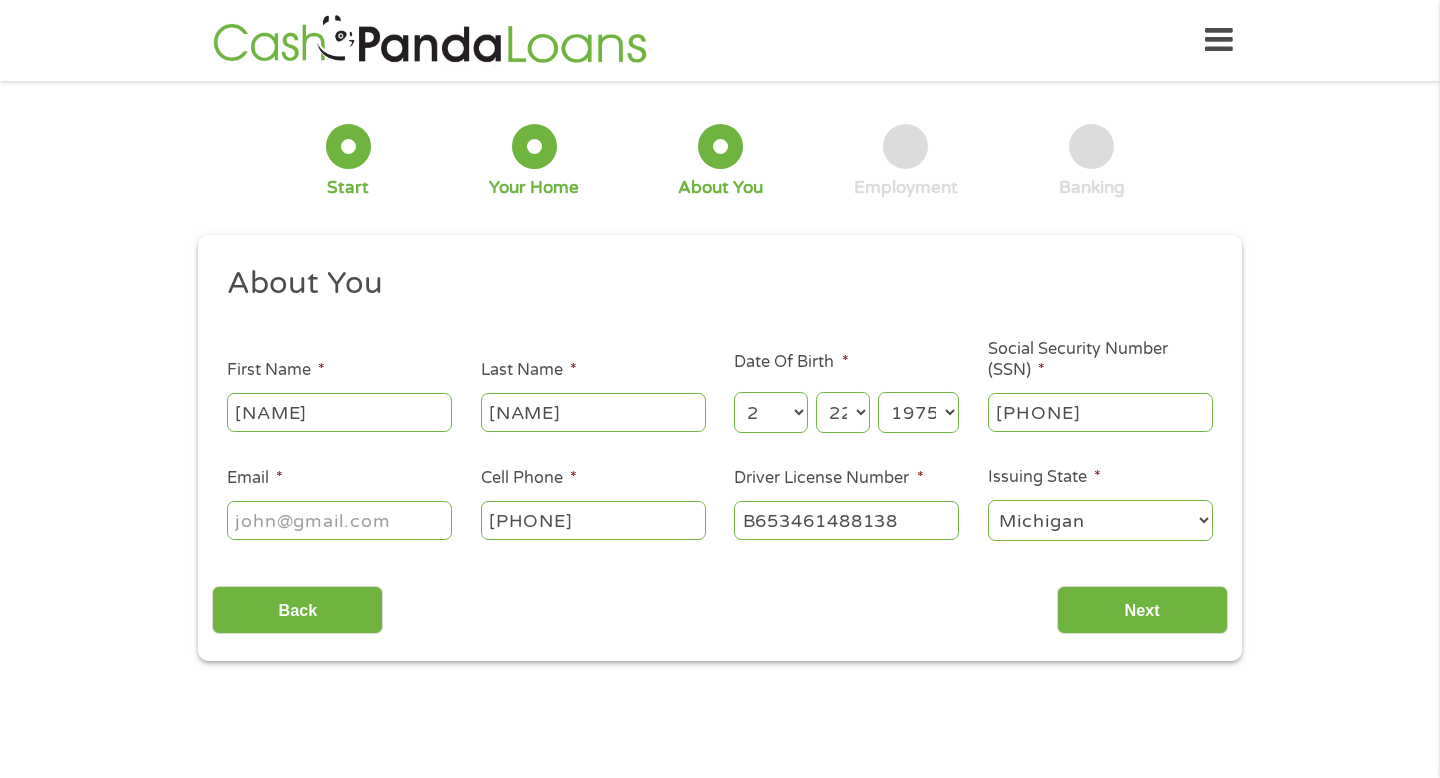 type on "[PHONE]" 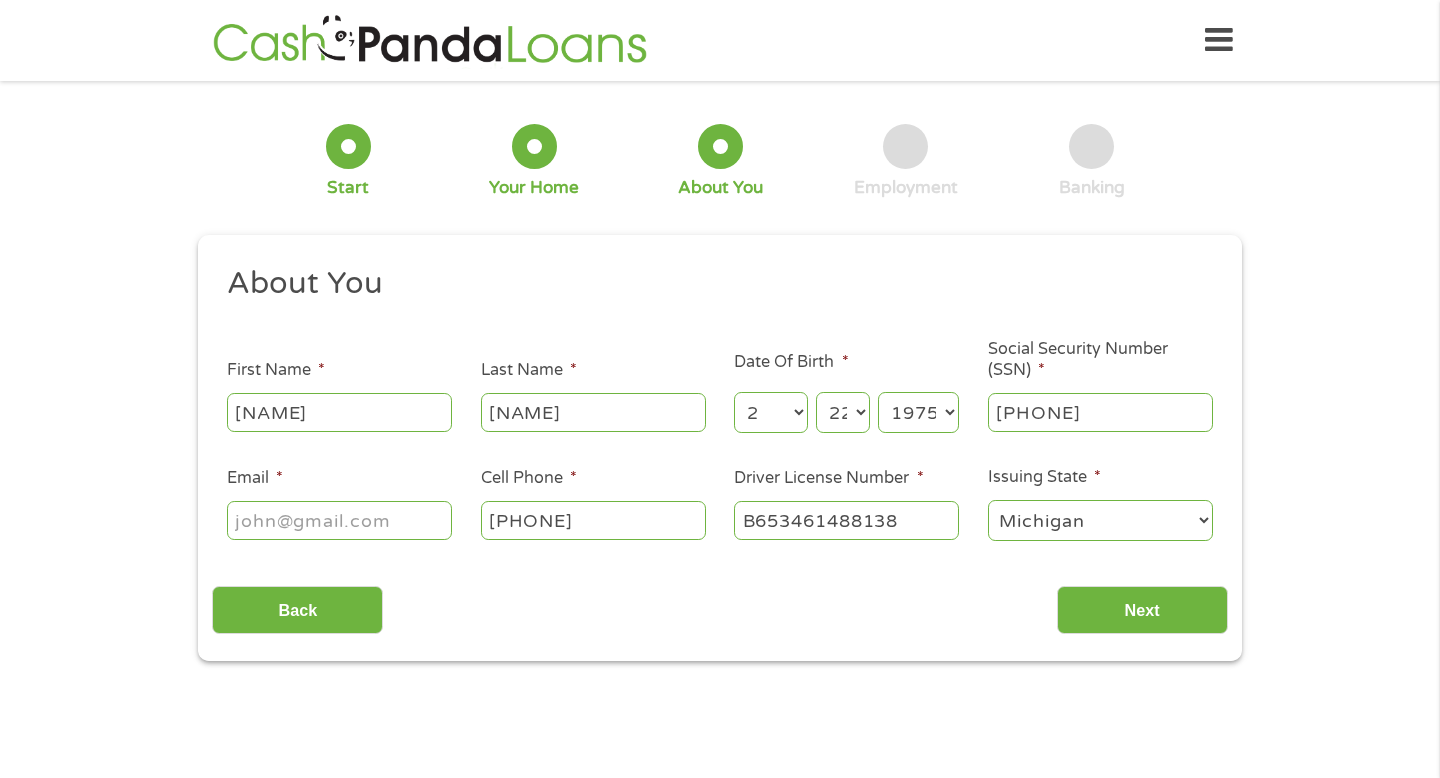 click on "Email *" at bounding box center (339, 520) 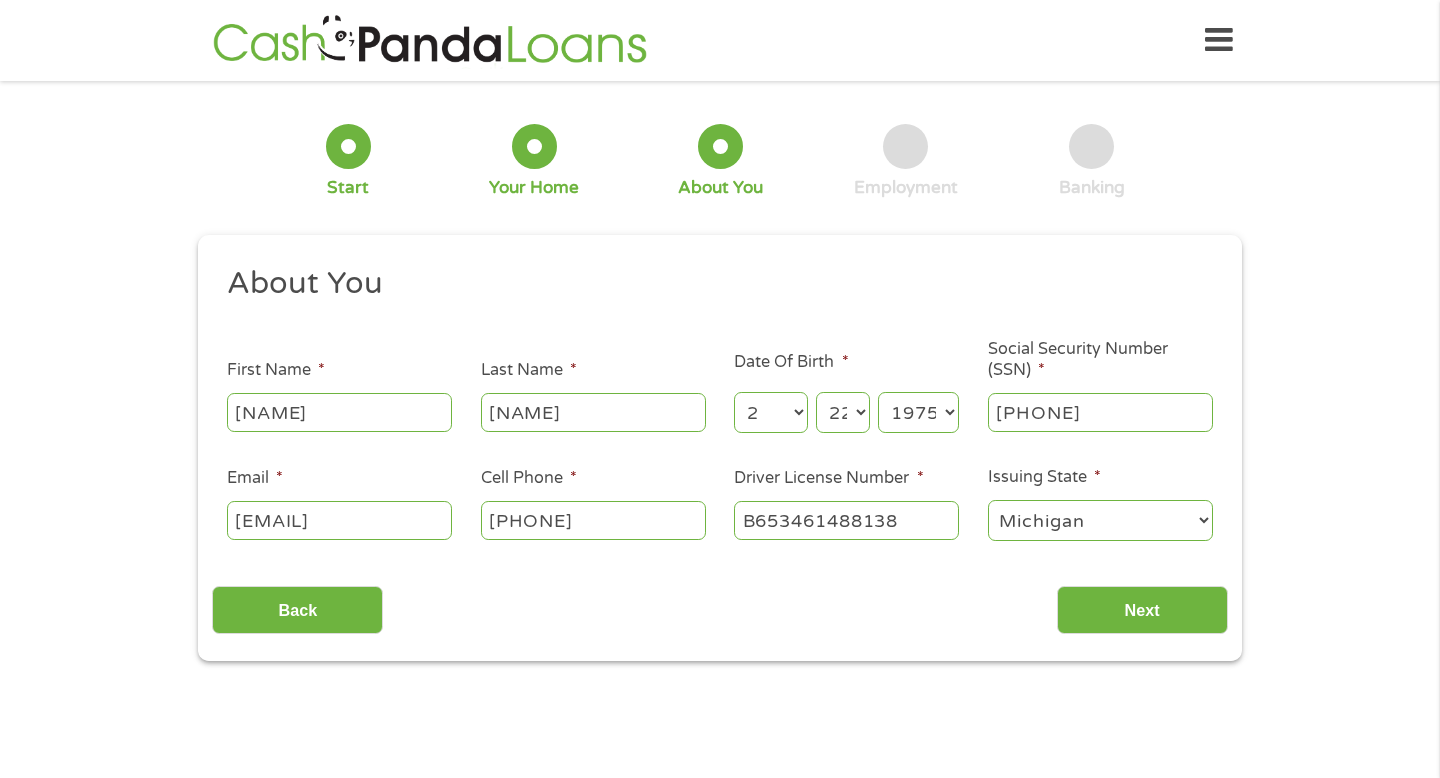 scroll, scrollTop: 0, scrollLeft: 31, axis: horizontal 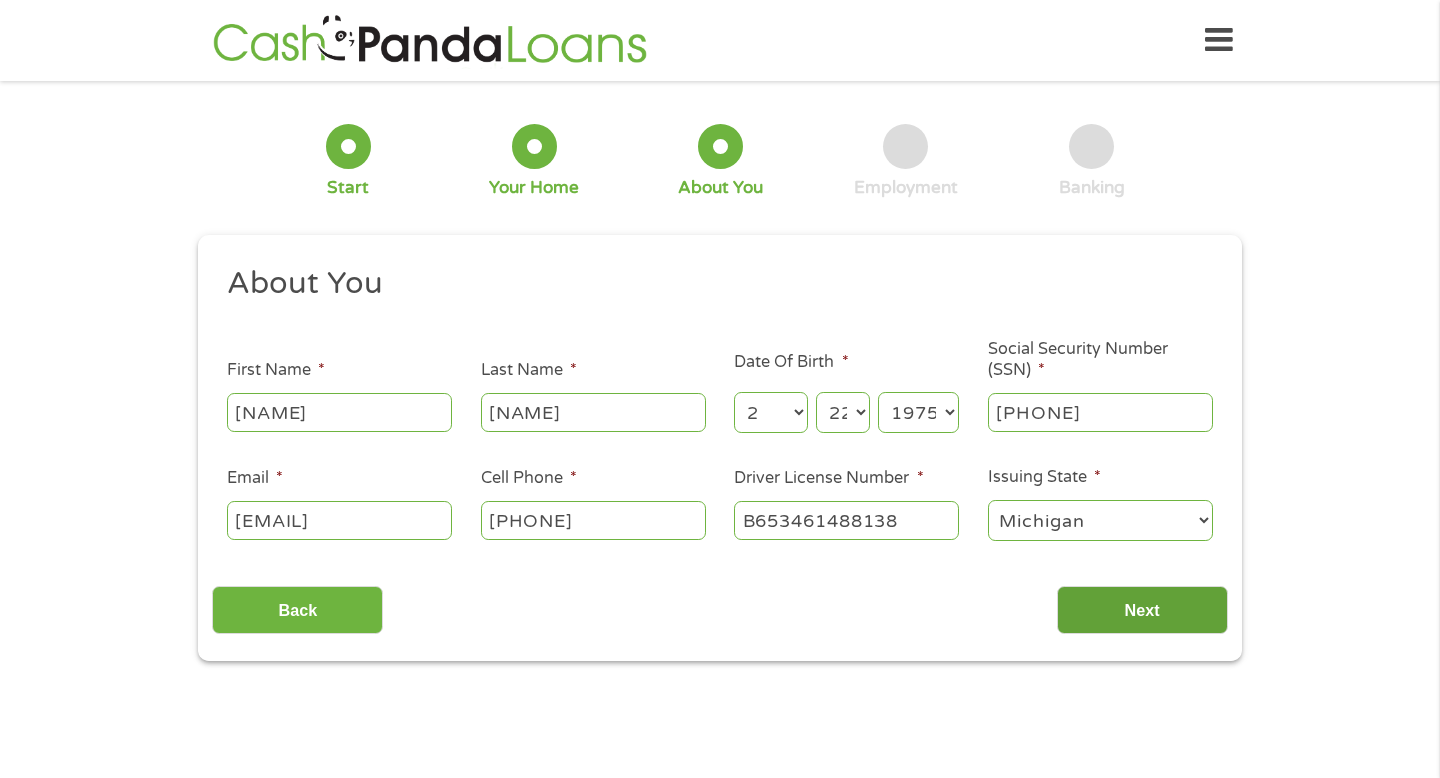 type on "[EMAIL]" 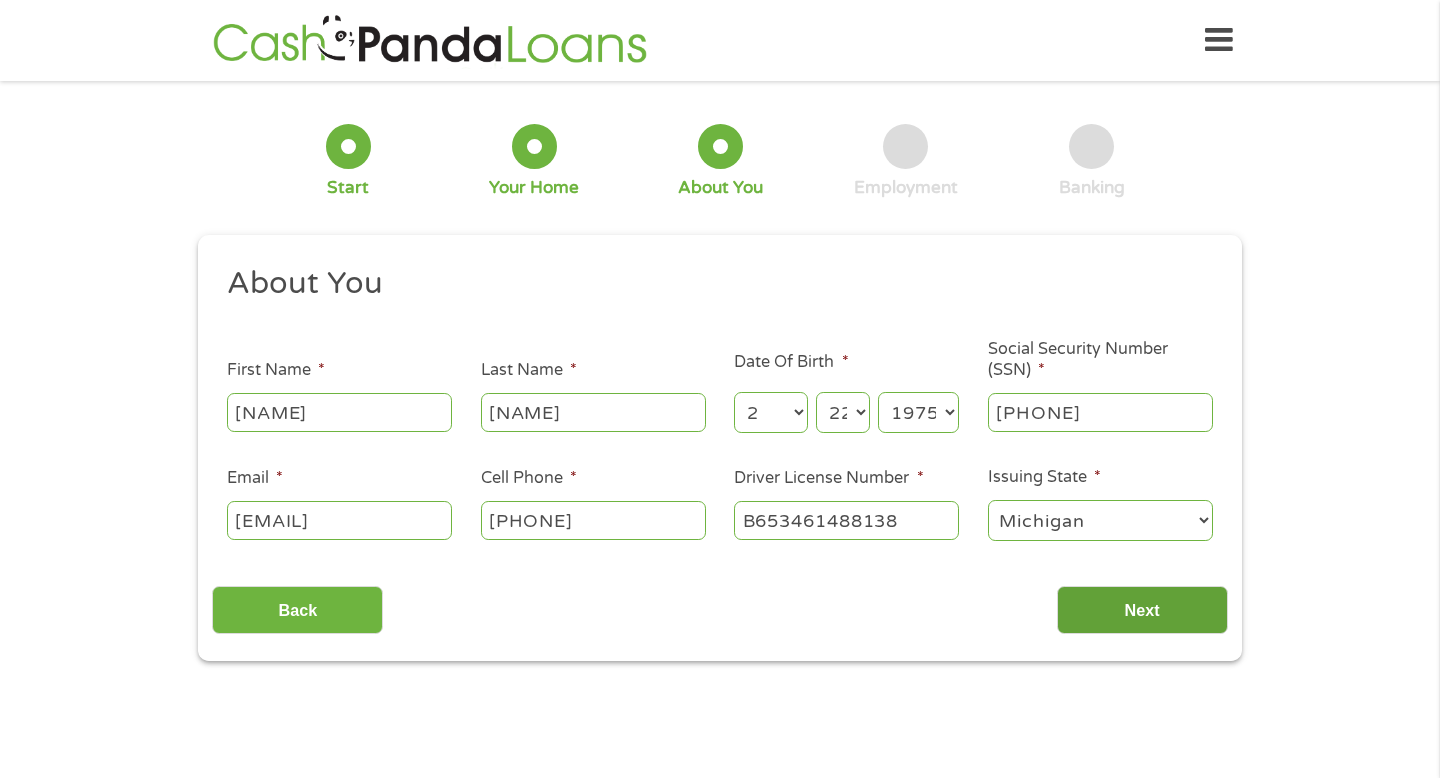 scroll, scrollTop: 8, scrollLeft: 8, axis: both 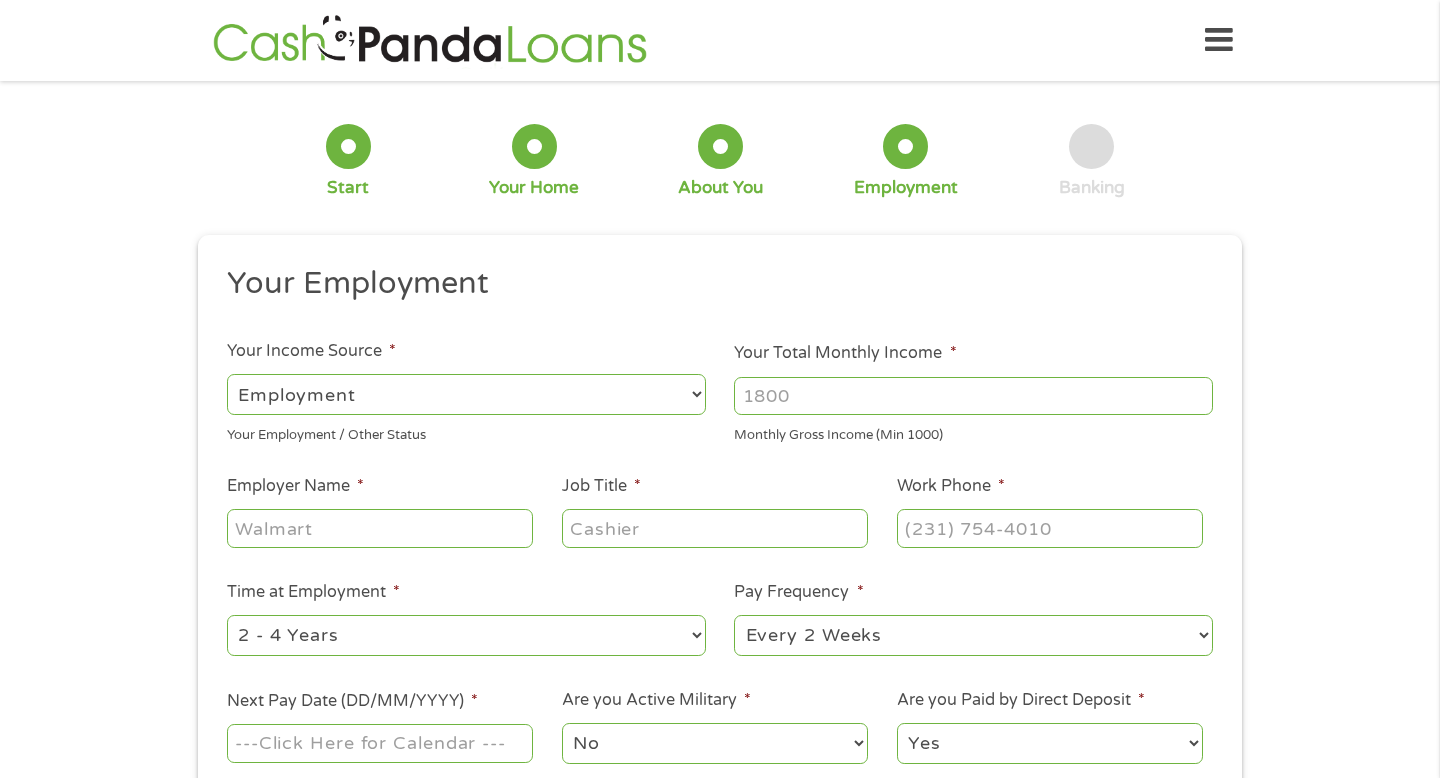 click on "--- Choose one --- Employment Self Employed Benefits" at bounding box center (466, 394) 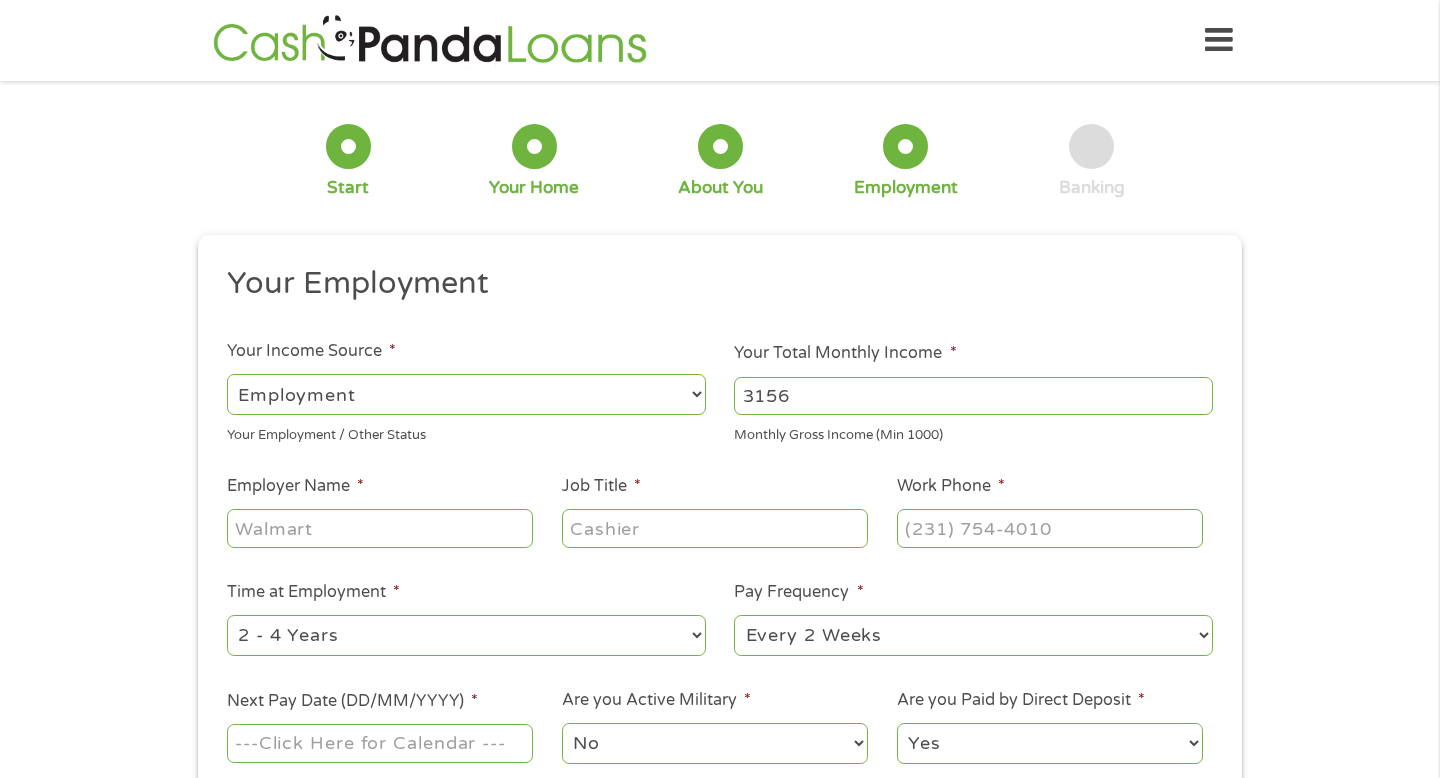 type on "3156" 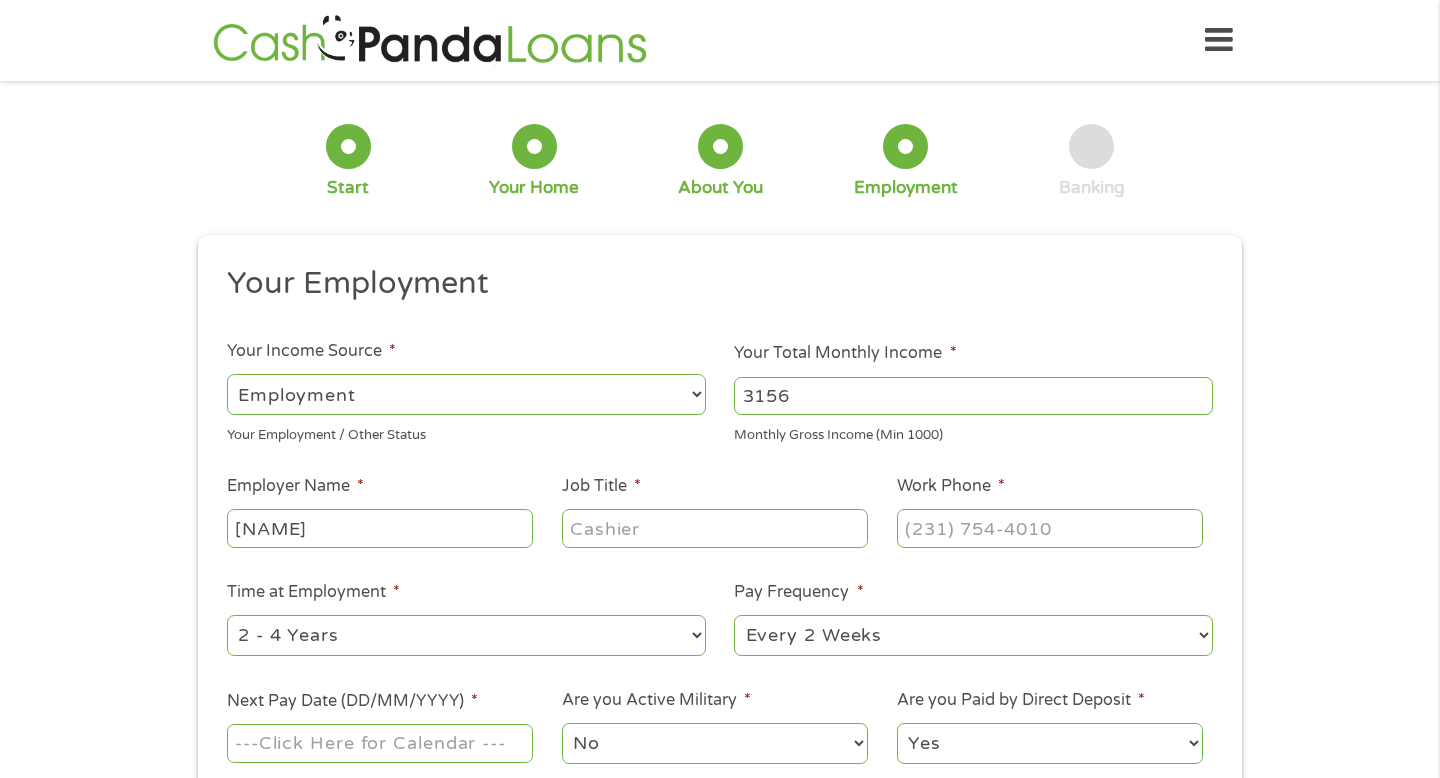 type on "[NAME]" 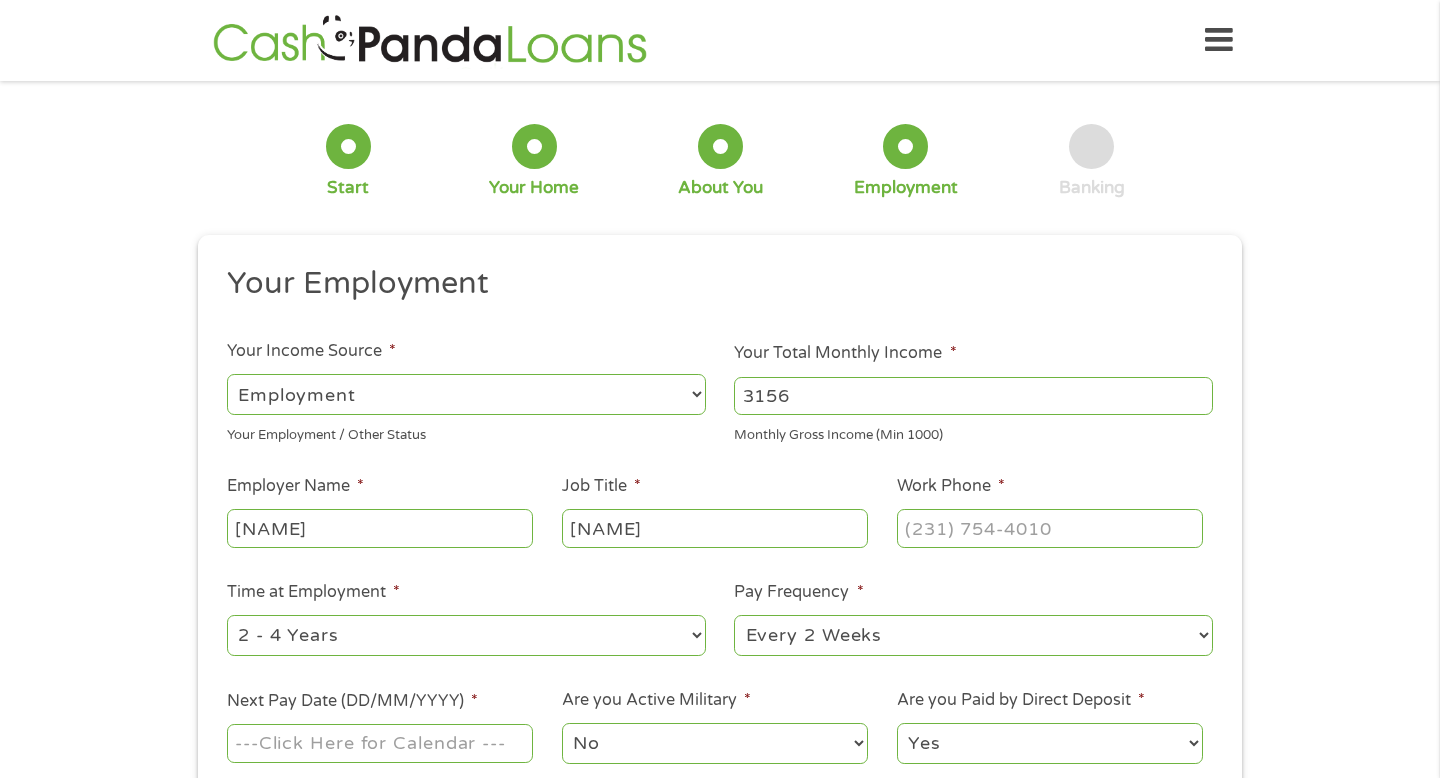 type on "[NAME]" 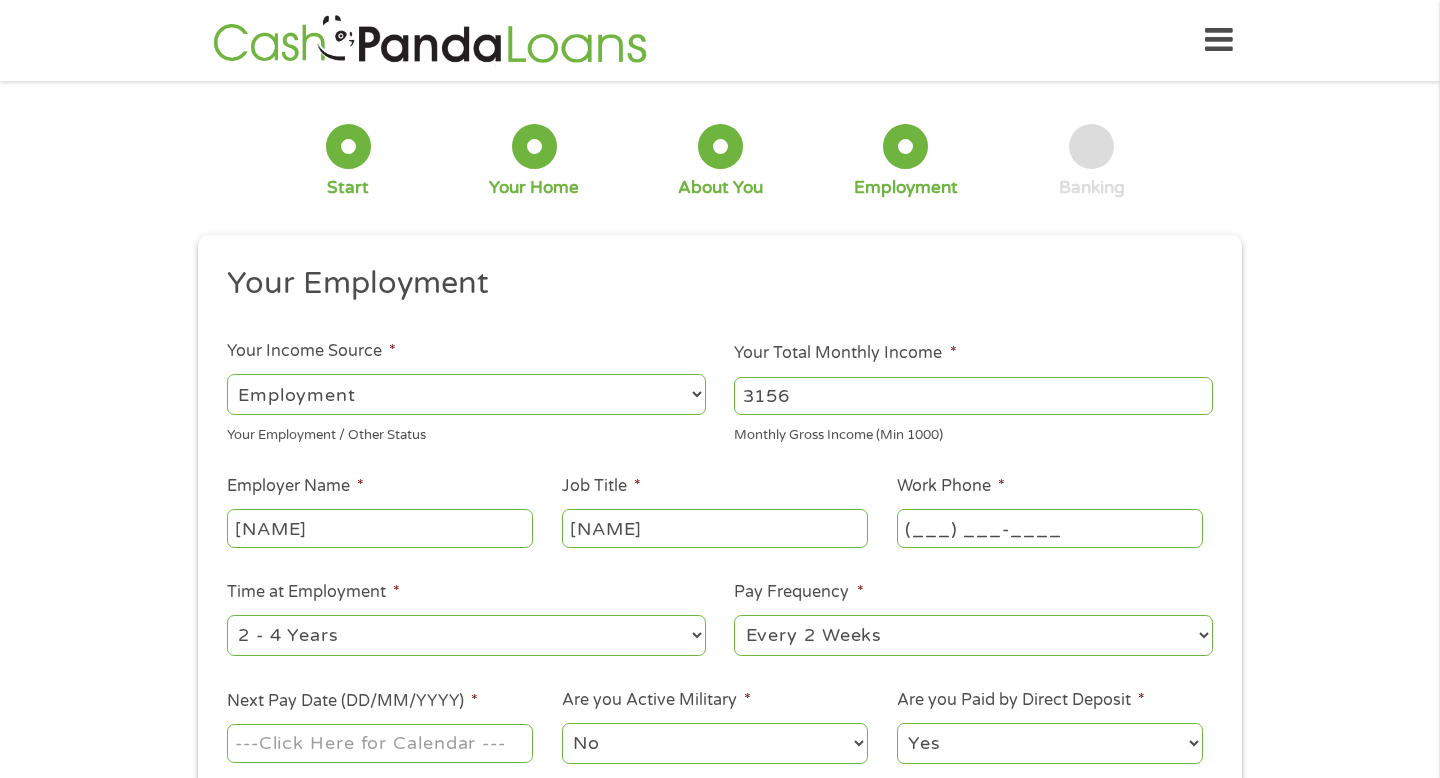 click on "(___) ___-____" at bounding box center (1050, 528) 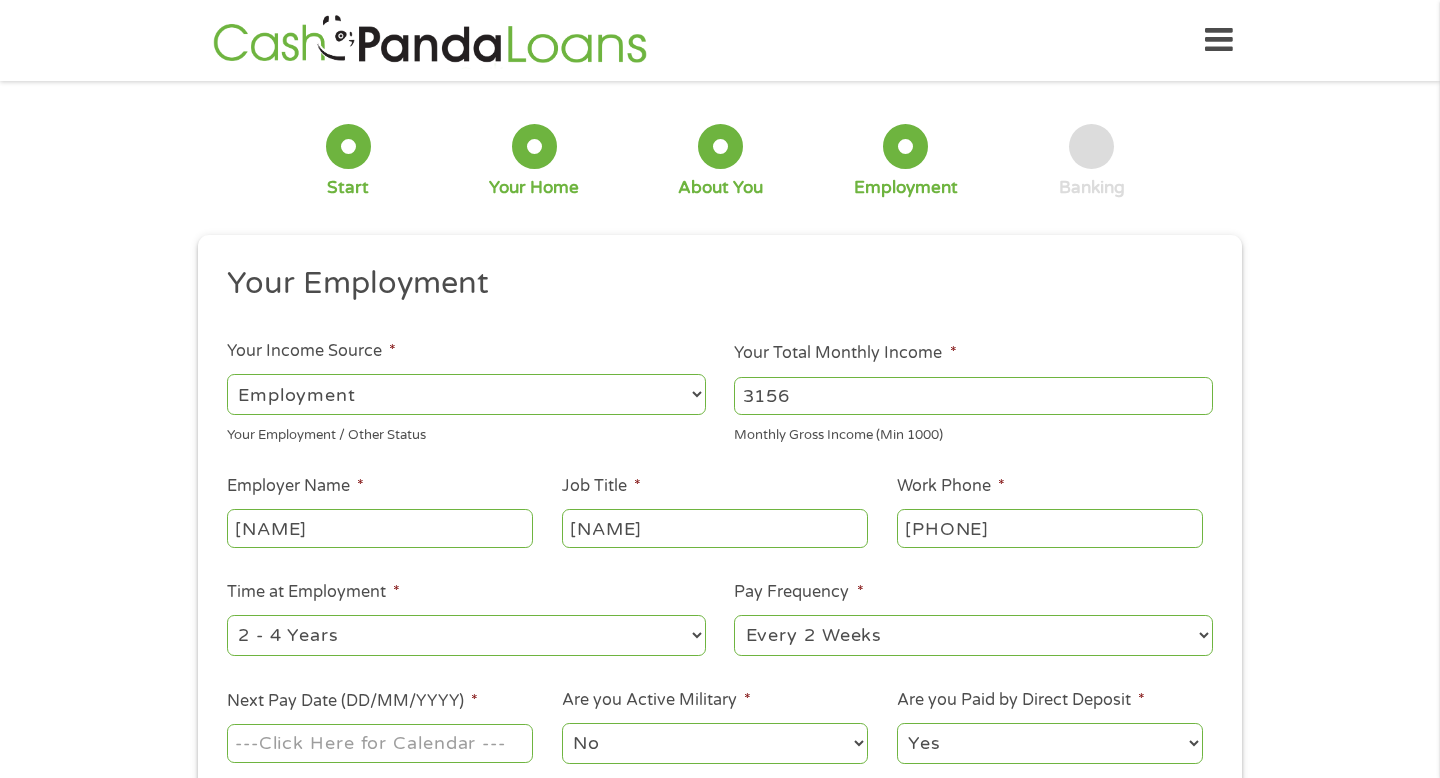 type on "[PHONE]" 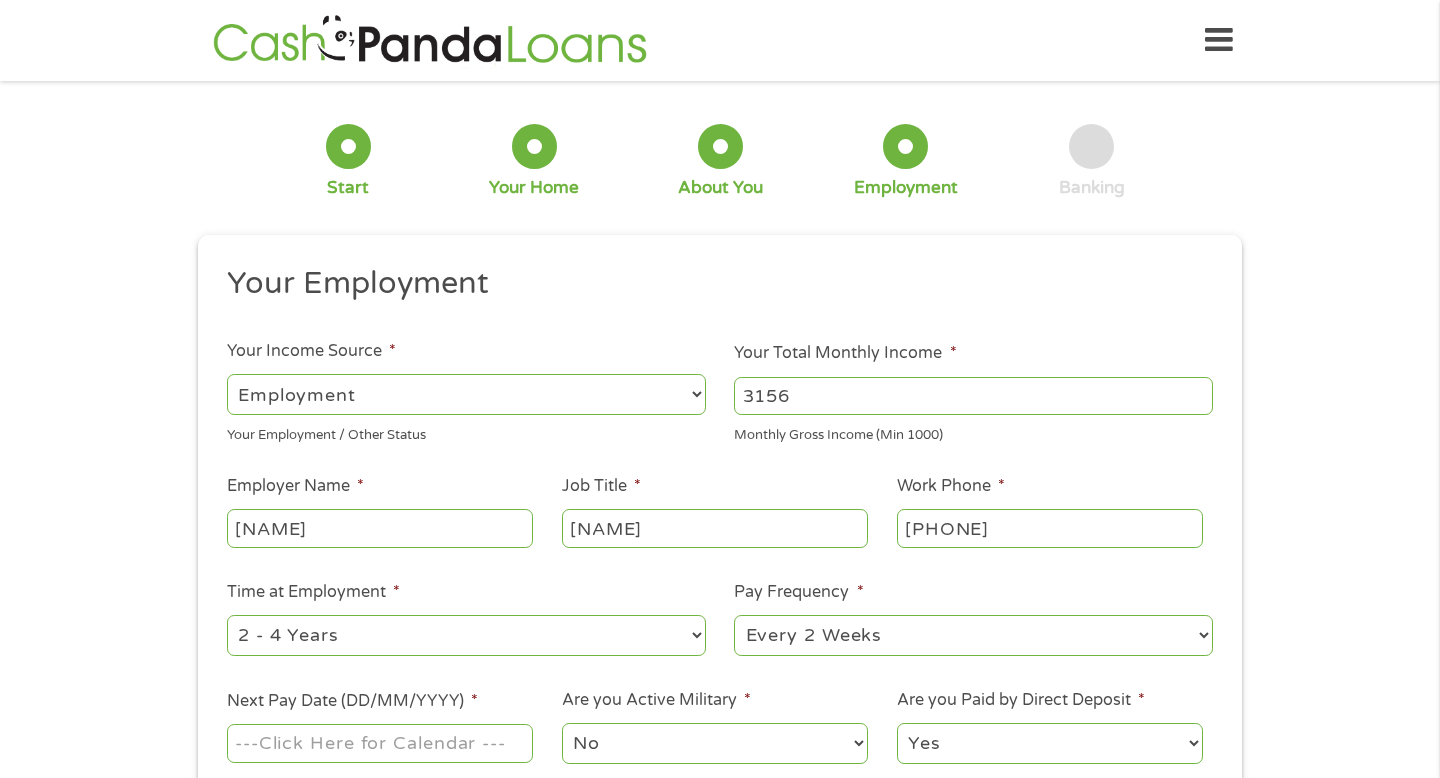 click on "--- Choose one --- 1 Year or less 1 - 2 Years 2 - 4 Years Over 4 Years" at bounding box center (466, 635) 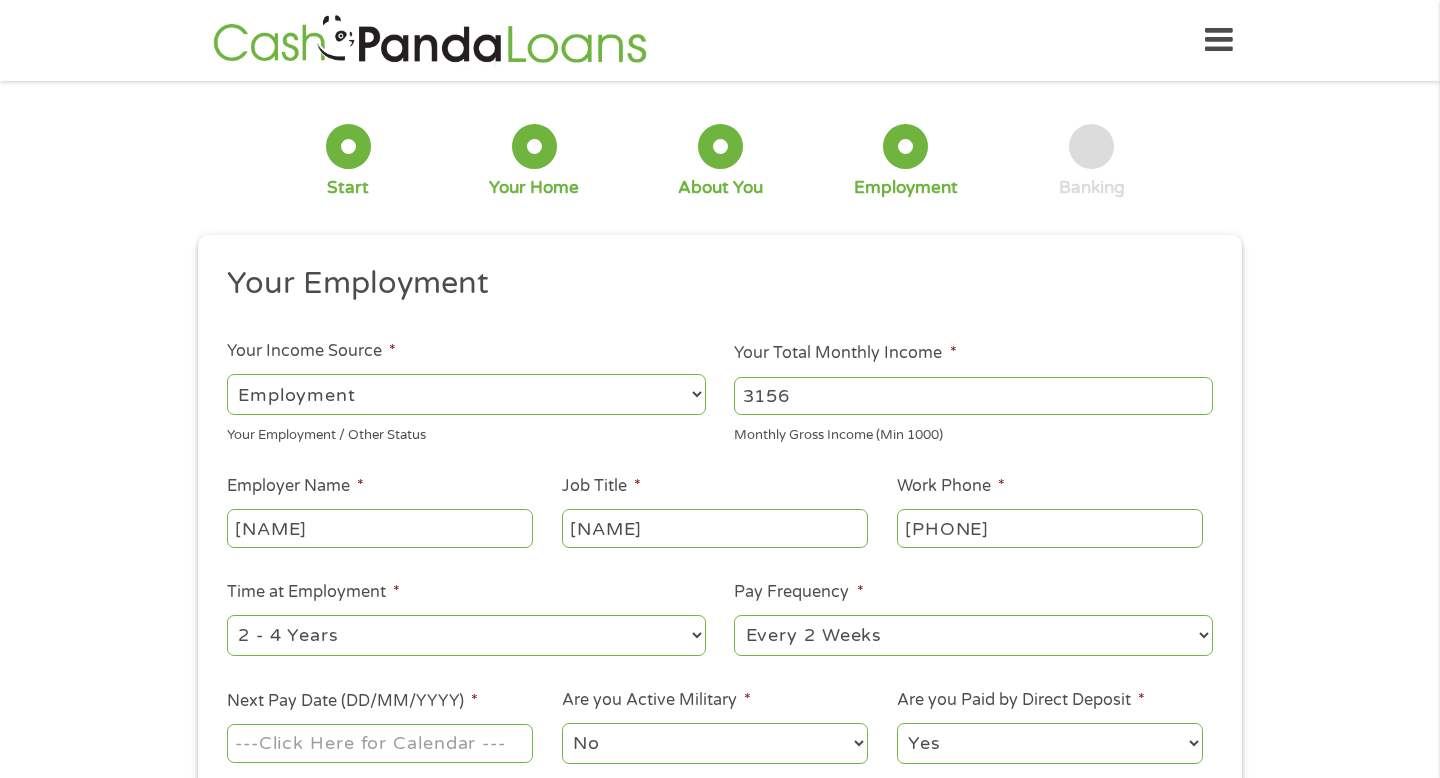 select on "60months" 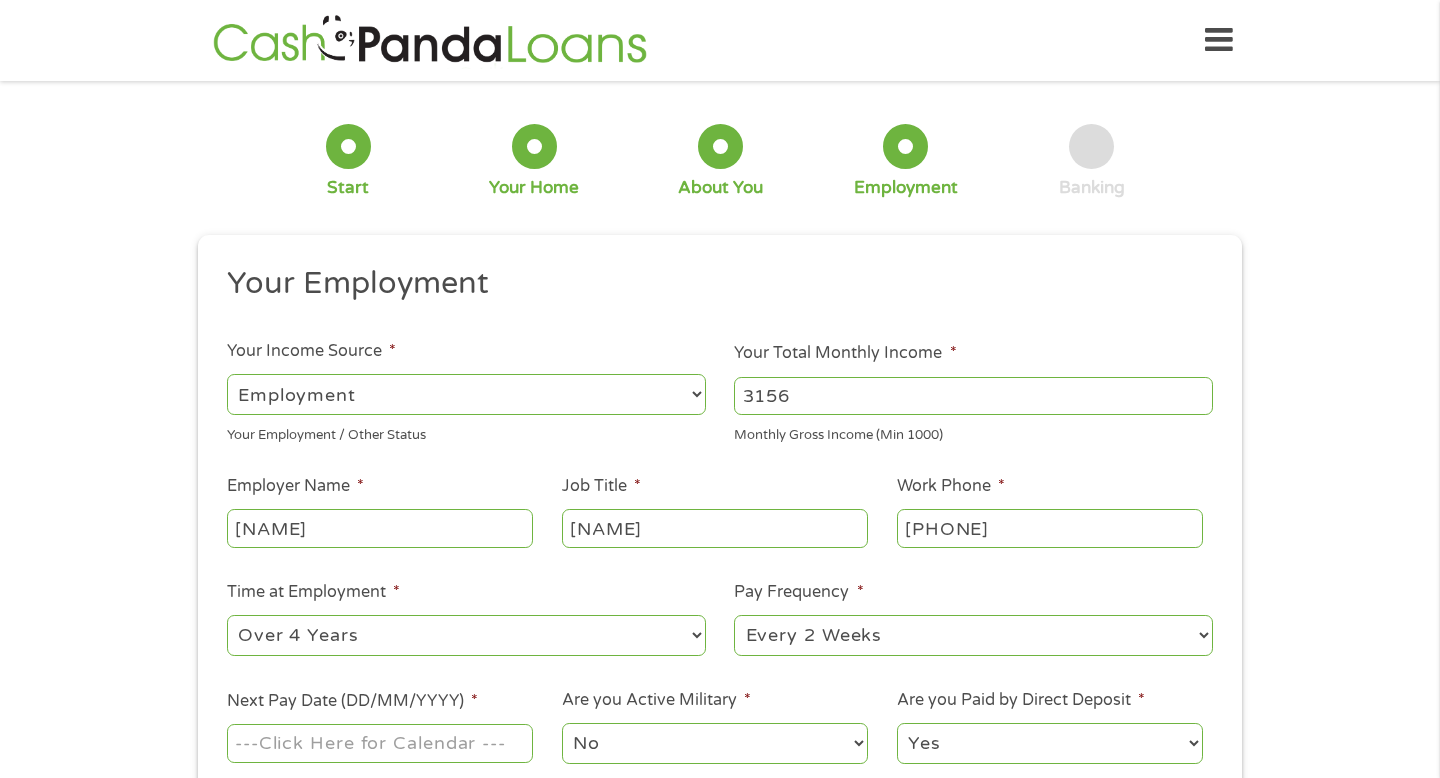 click on "1 Start 2 Your Home 3 About You 4 Employment 5 Banking 6
This field is hidden when viewing the form gclid EAIaIQobChMIt52RzvXvjgMVsm5_AB16URsCEAAYASAAEgLCHPD_BwE This field is hidden when viewing the form Referrer https://www.cashpandaloans.com/payday-loans/?medium=adwords&source=adwords&campaign=22082442849&adgroup=171710593894&creative=711057811180&position=&keyword=panda%20loan&utm_term=searchterm&matchtype=p&device=c&network=g&gad_source=1&gad_campaignid=22082442849&gbraid=0AAAAABxw2IgLLIVOVKVfUH6LZYixHBoE7&gclid=EAIaIQobChMIt52RzvXvjgMVsm5_AB16URsCEAAYASAAEgLCHPD_BwE This field is hidden when viewing the form Source adwords This field is hidden when viewing the form Campaign 22082442849 This field is hidden when viewing the form Medium adwords This field is hidden when viewing the form adgroup 171710593894 This field is hidden when viewing the form creative 711057811180 p c g" at bounding box center (720, 489) 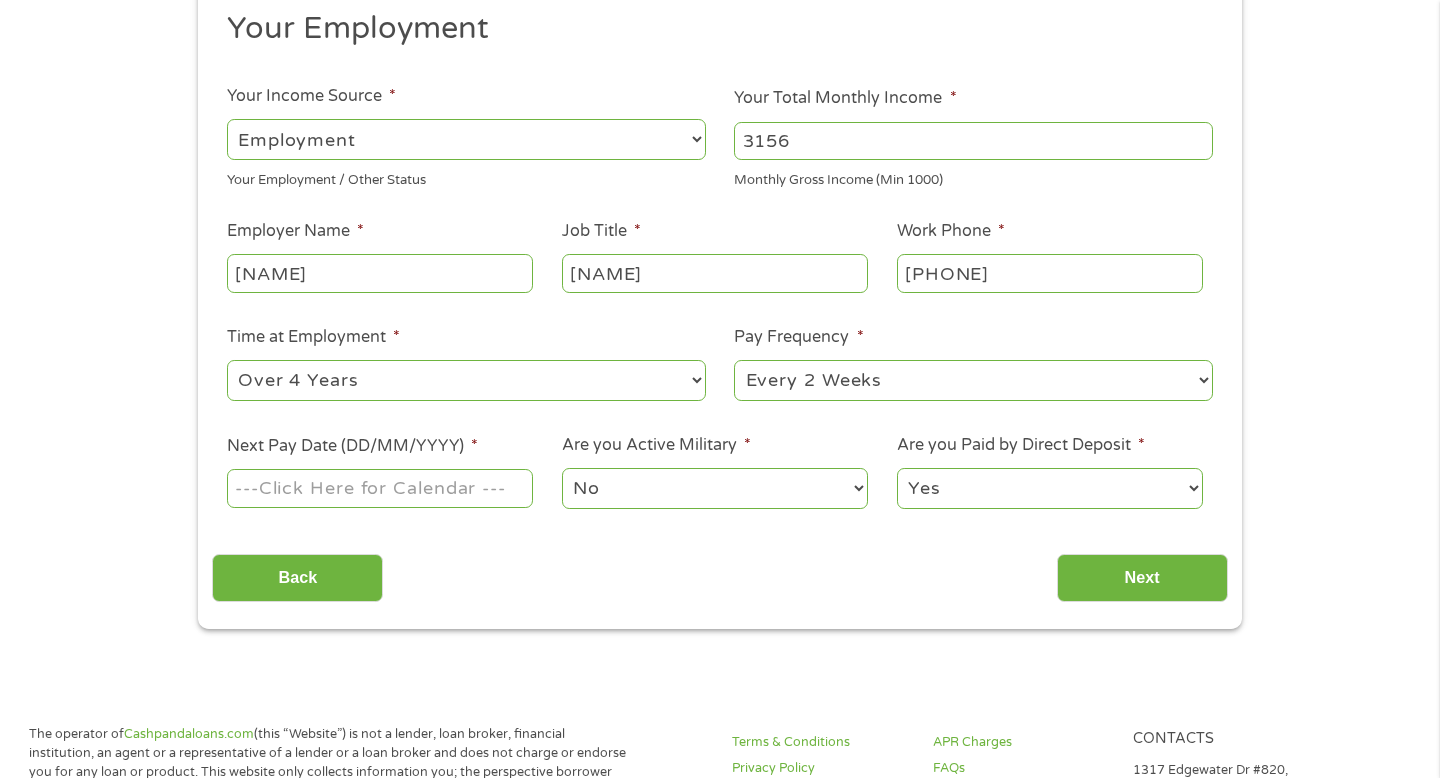 scroll, scrollTop: 280, scrollLeft: 0, axis: vertical 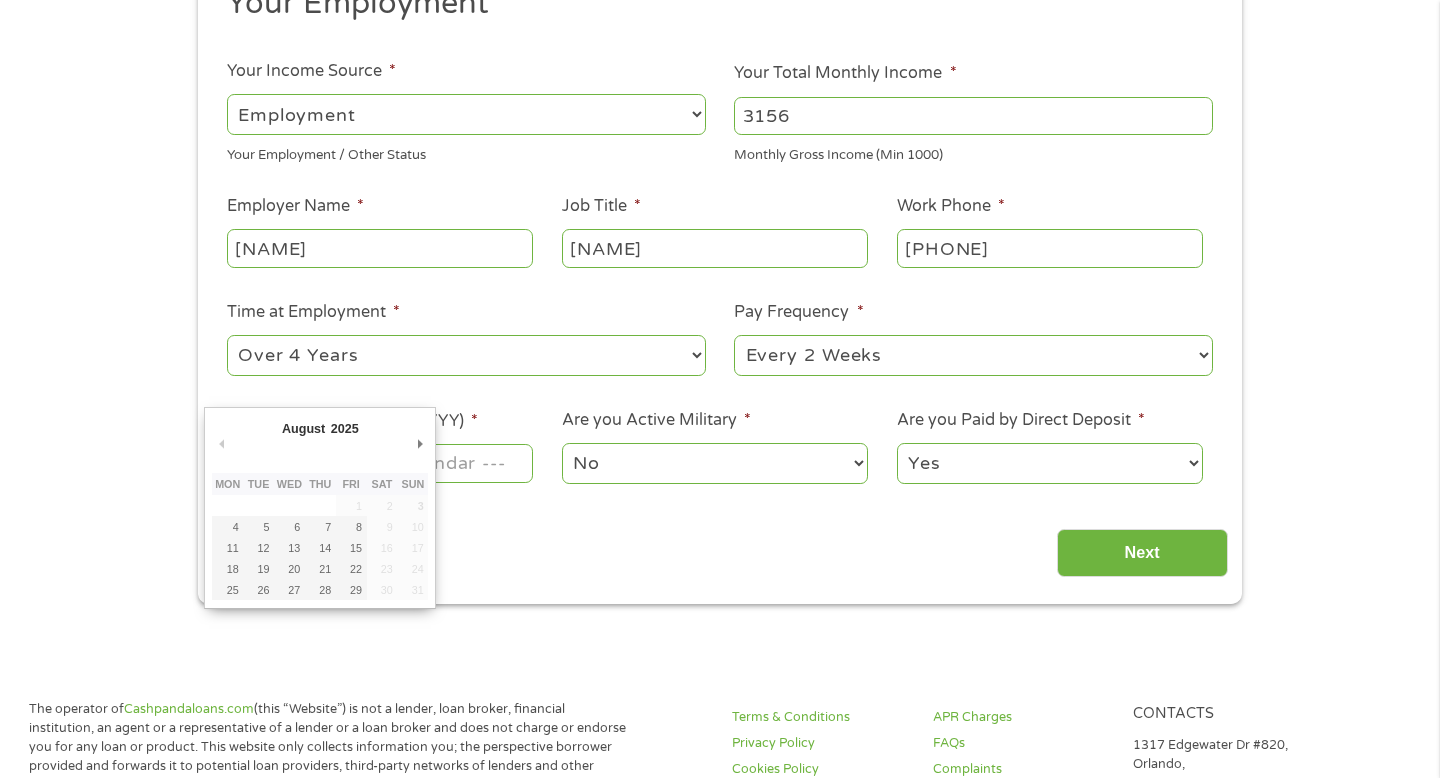 click on "Next Pay Date (DD/MM/YYYY) *" at bounding box center (380, 463) 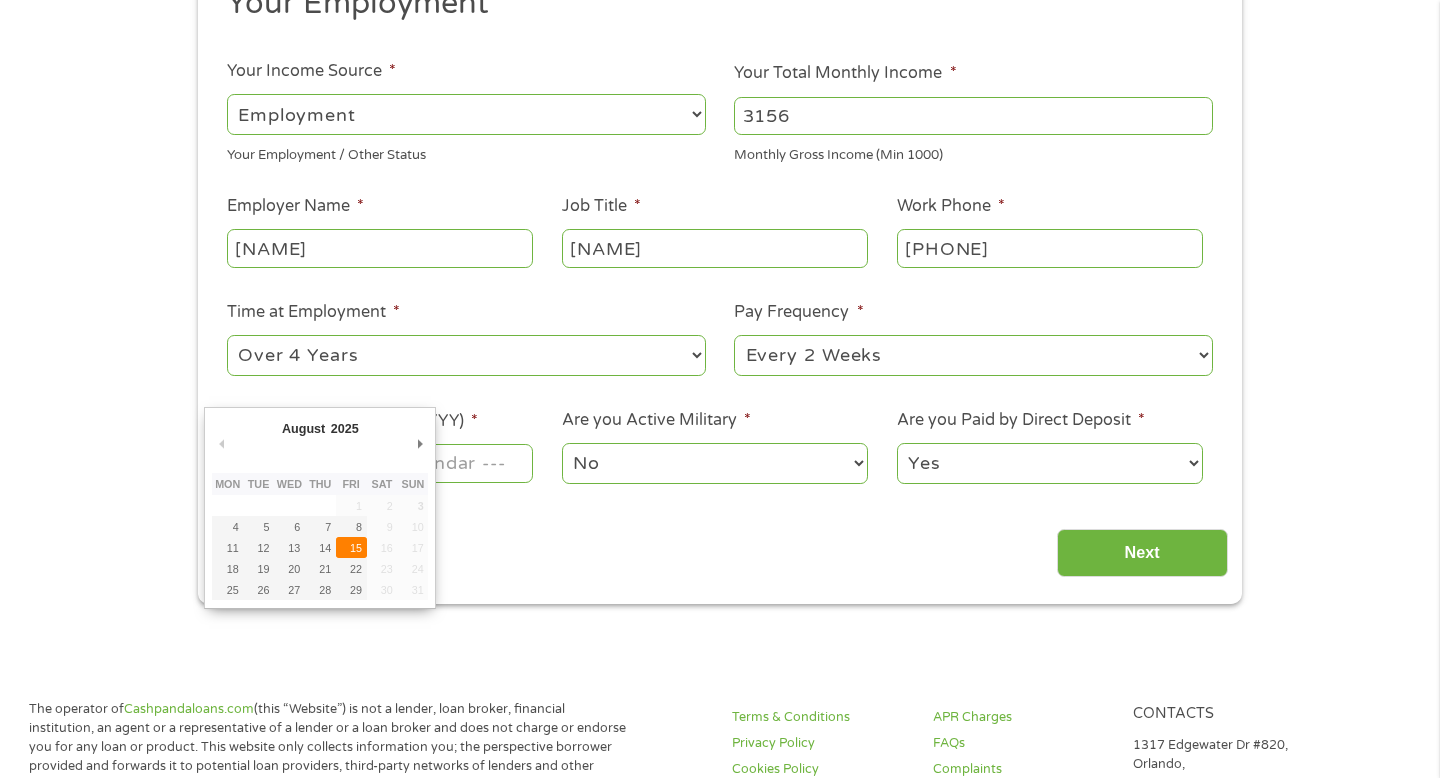 type on "15/08/2025" 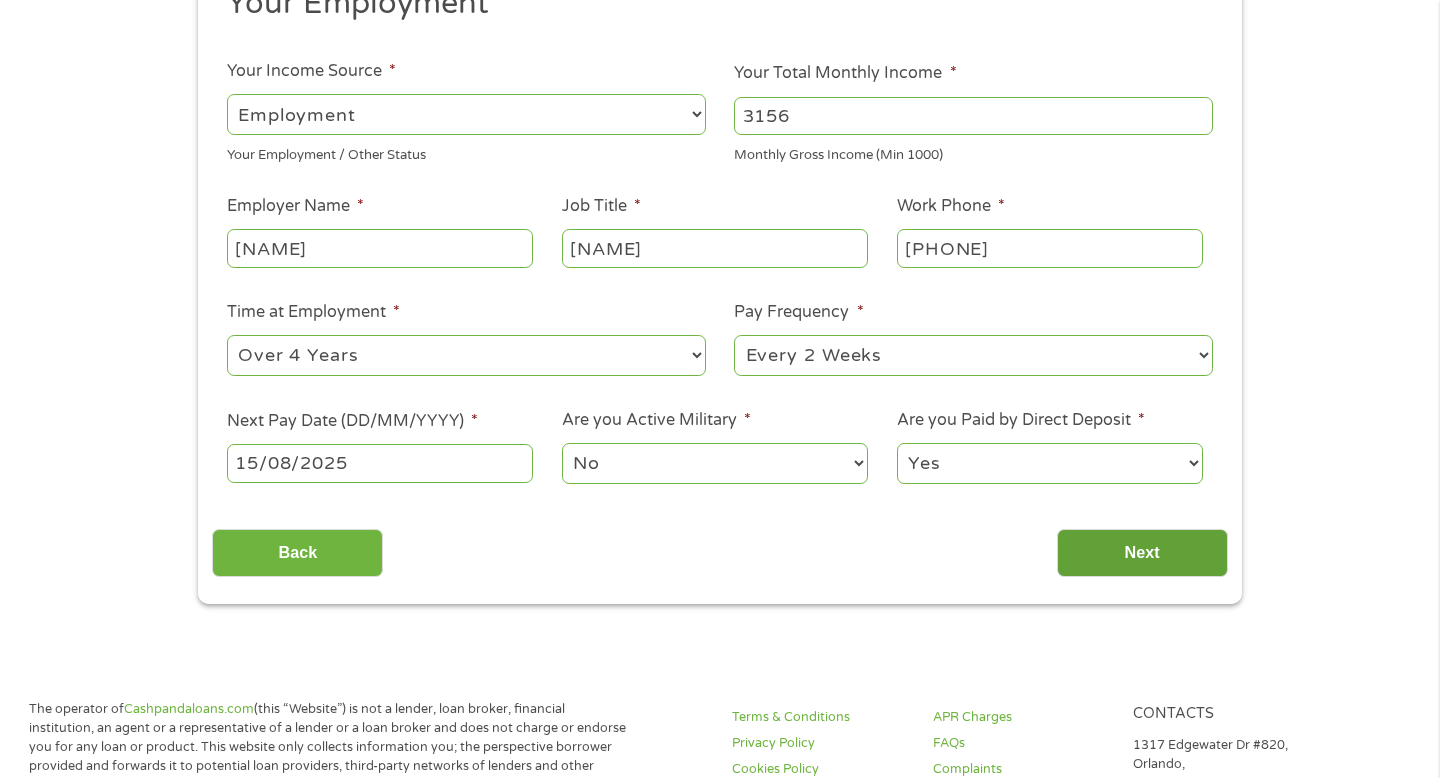 click on "Next" at bounding box center [1142, 553] 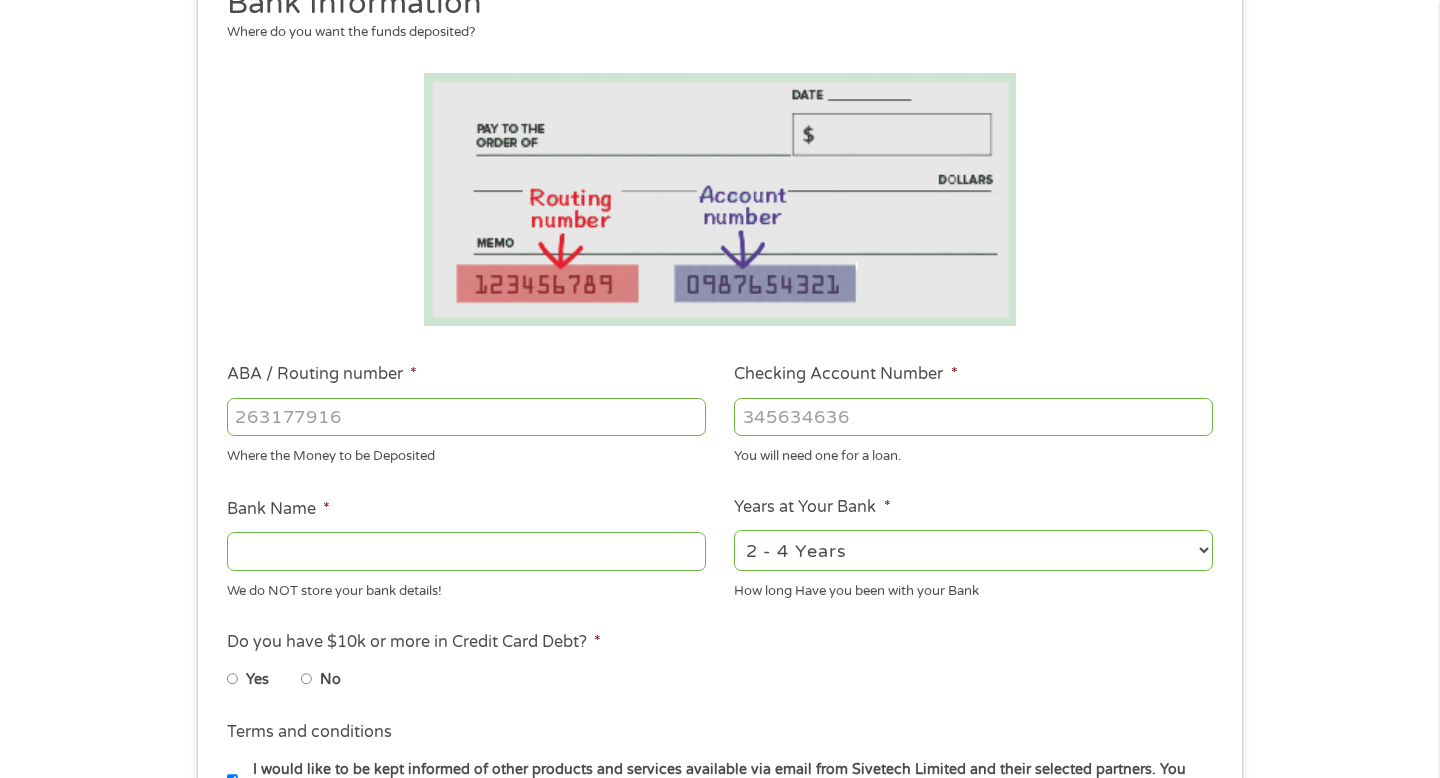 scroll, scrollTop: 8, scrollLeft: 8, axis: both 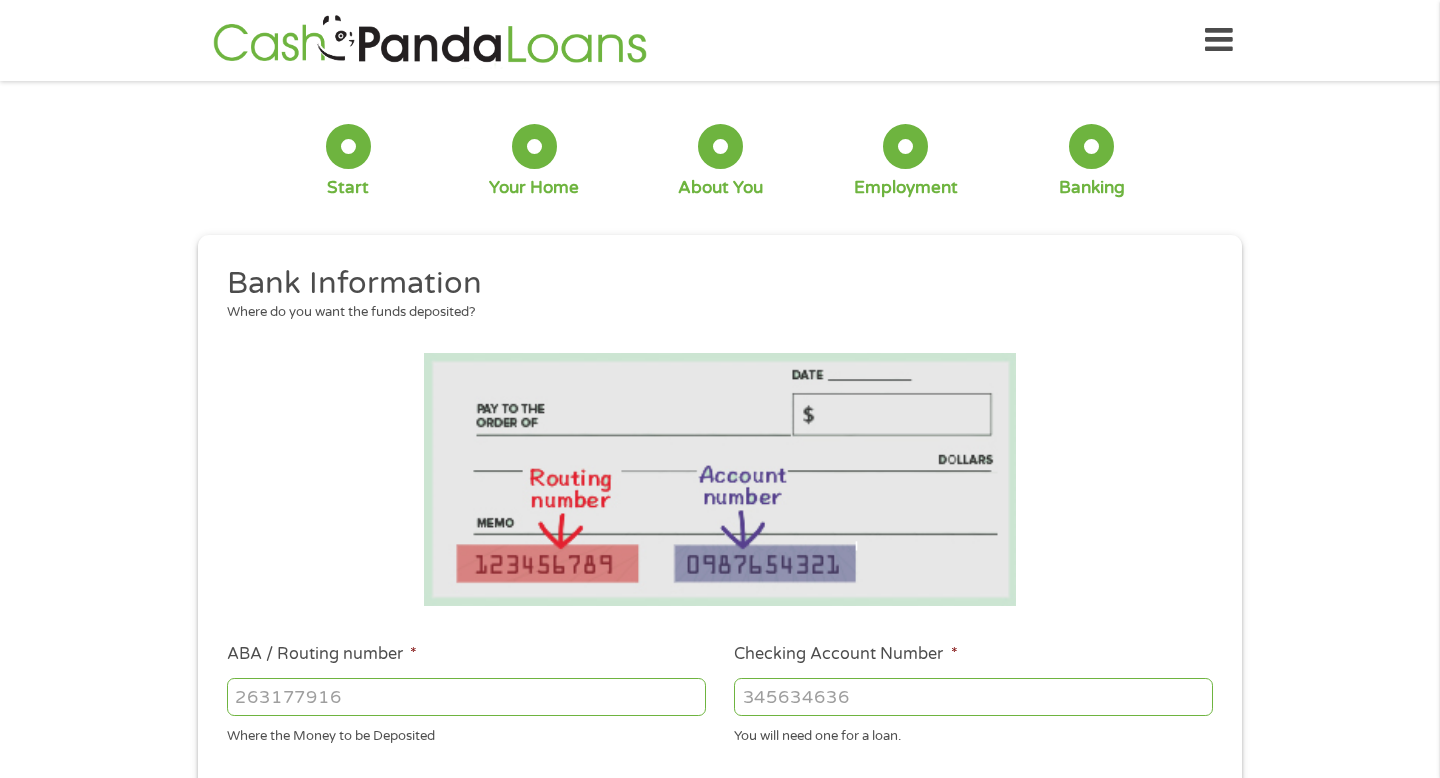 click on "ABA / Routing number *" at bounding box center [466, 697] 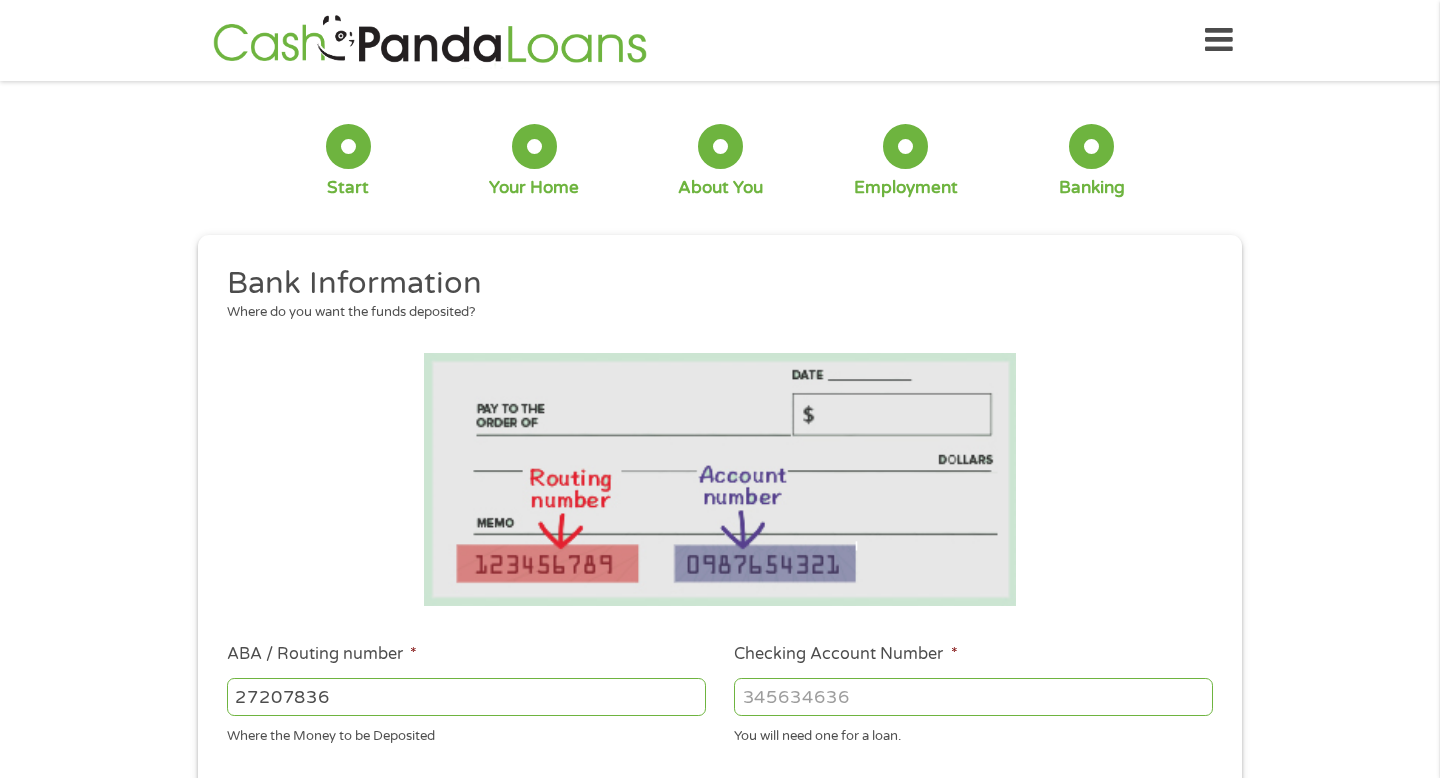 type on "272078365" 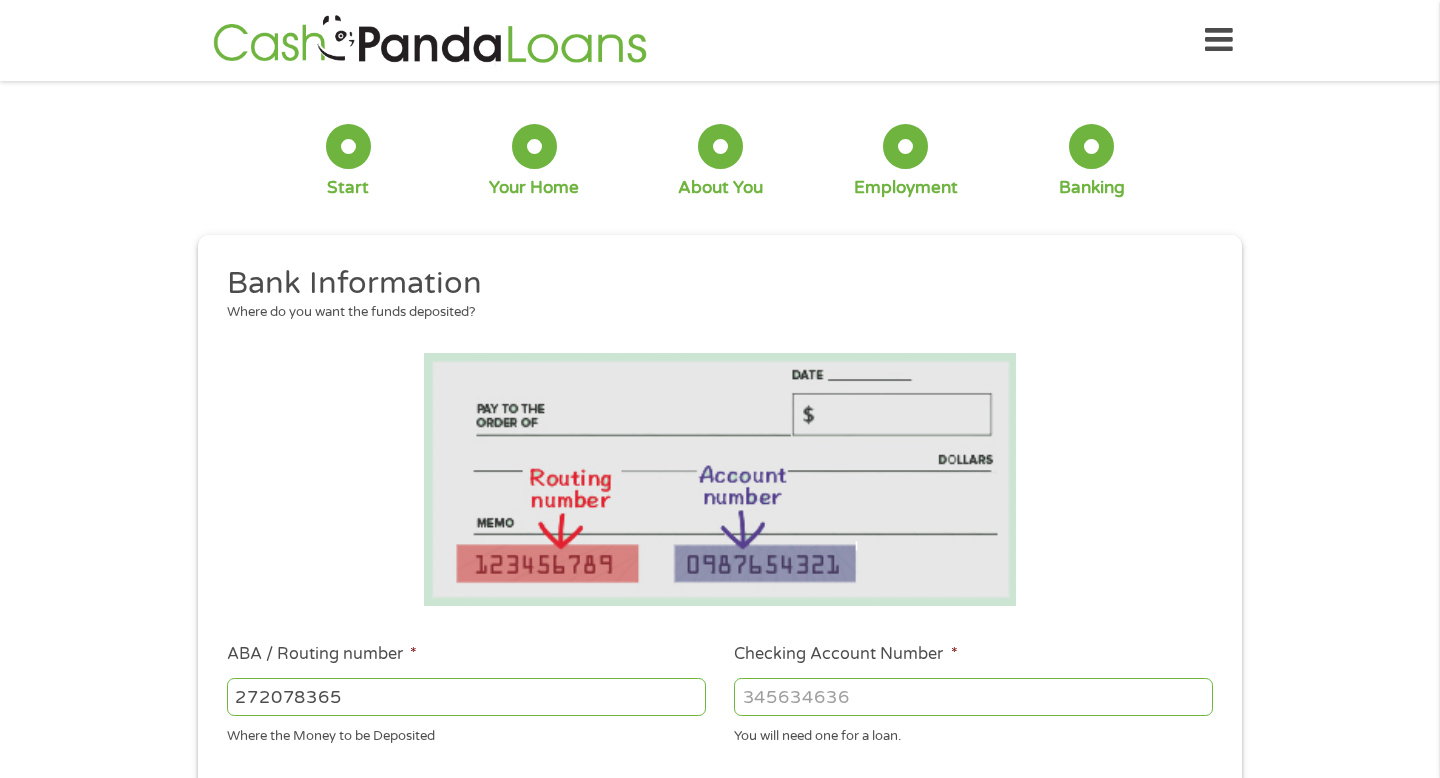type on "[NAME] FIRST CU" 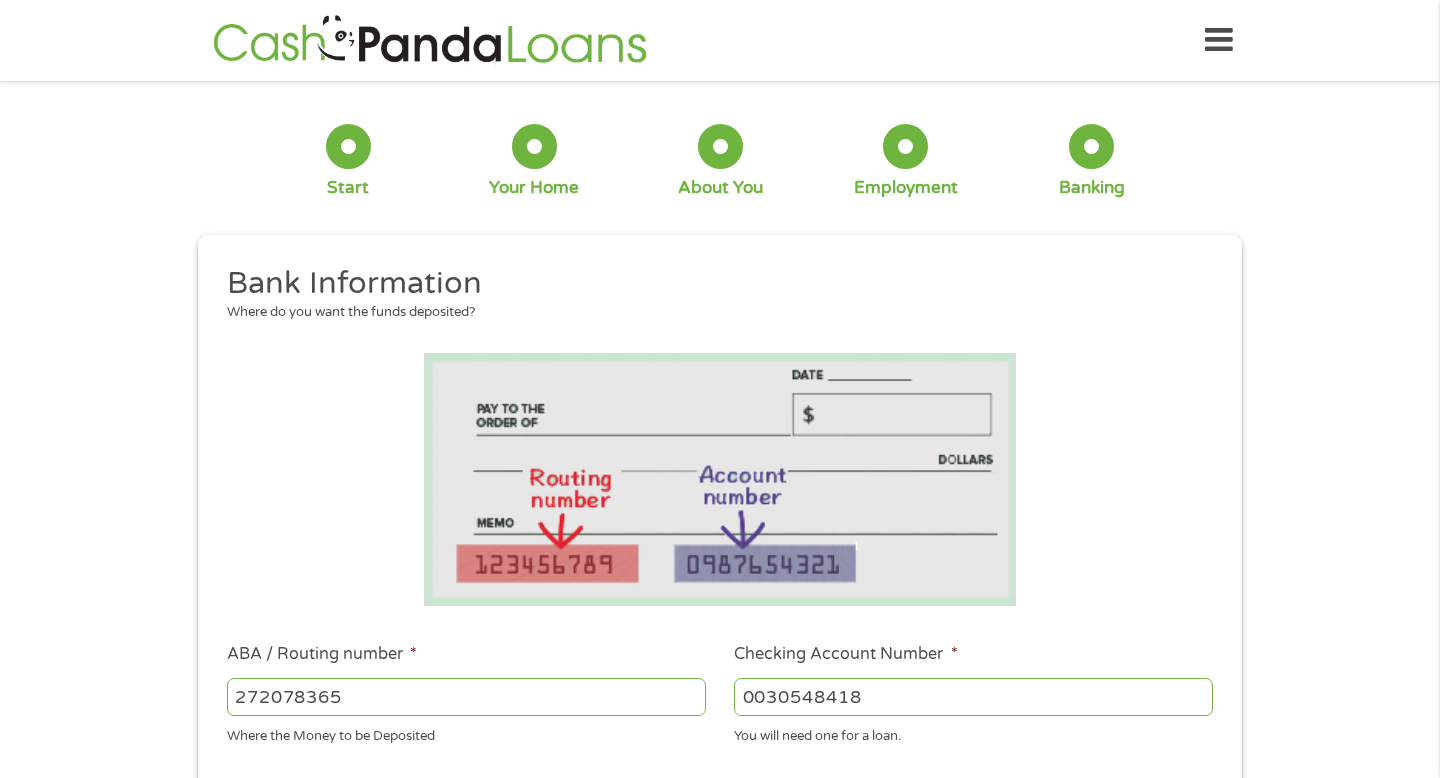 type on "0030548418" 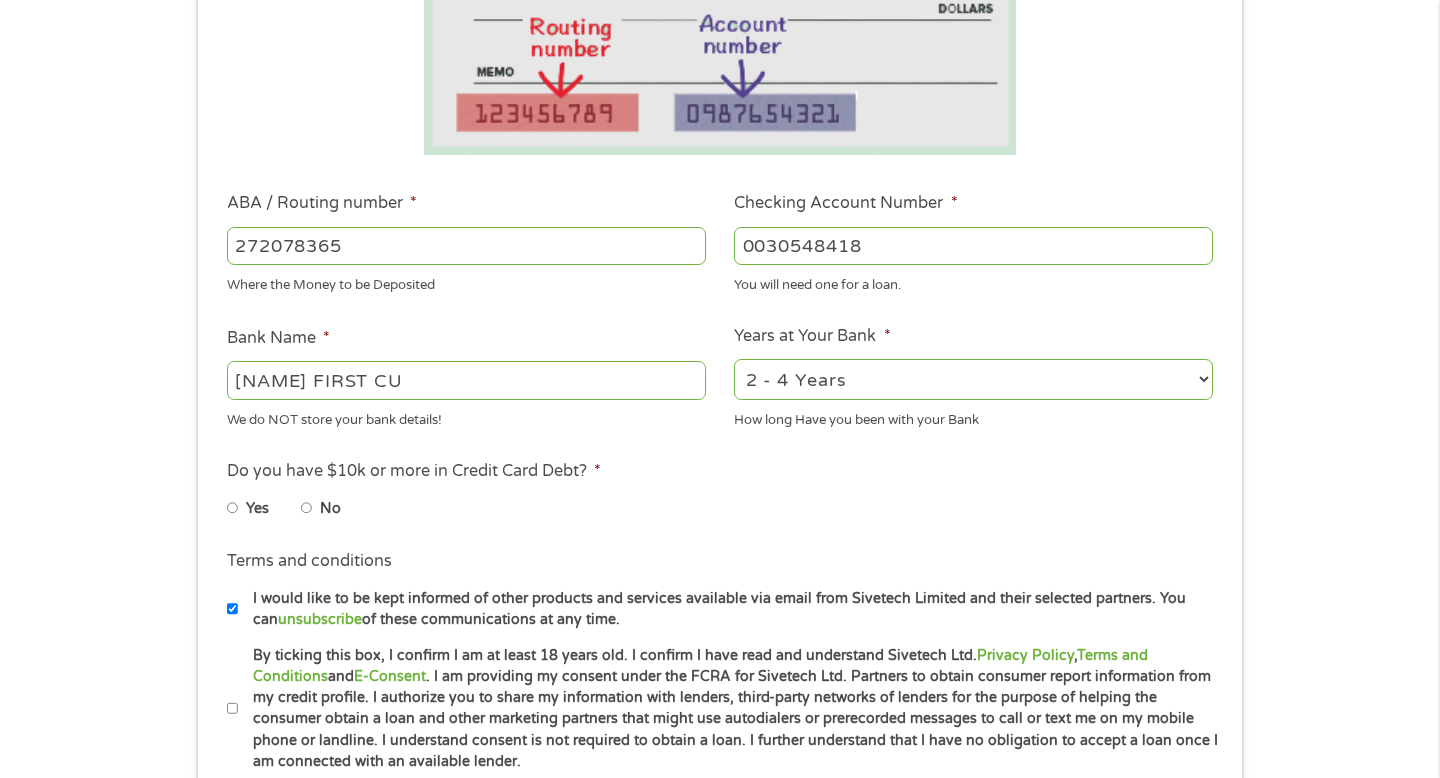 scroll, scrollTop: 480, scrollLeft: 0, axis: vertical 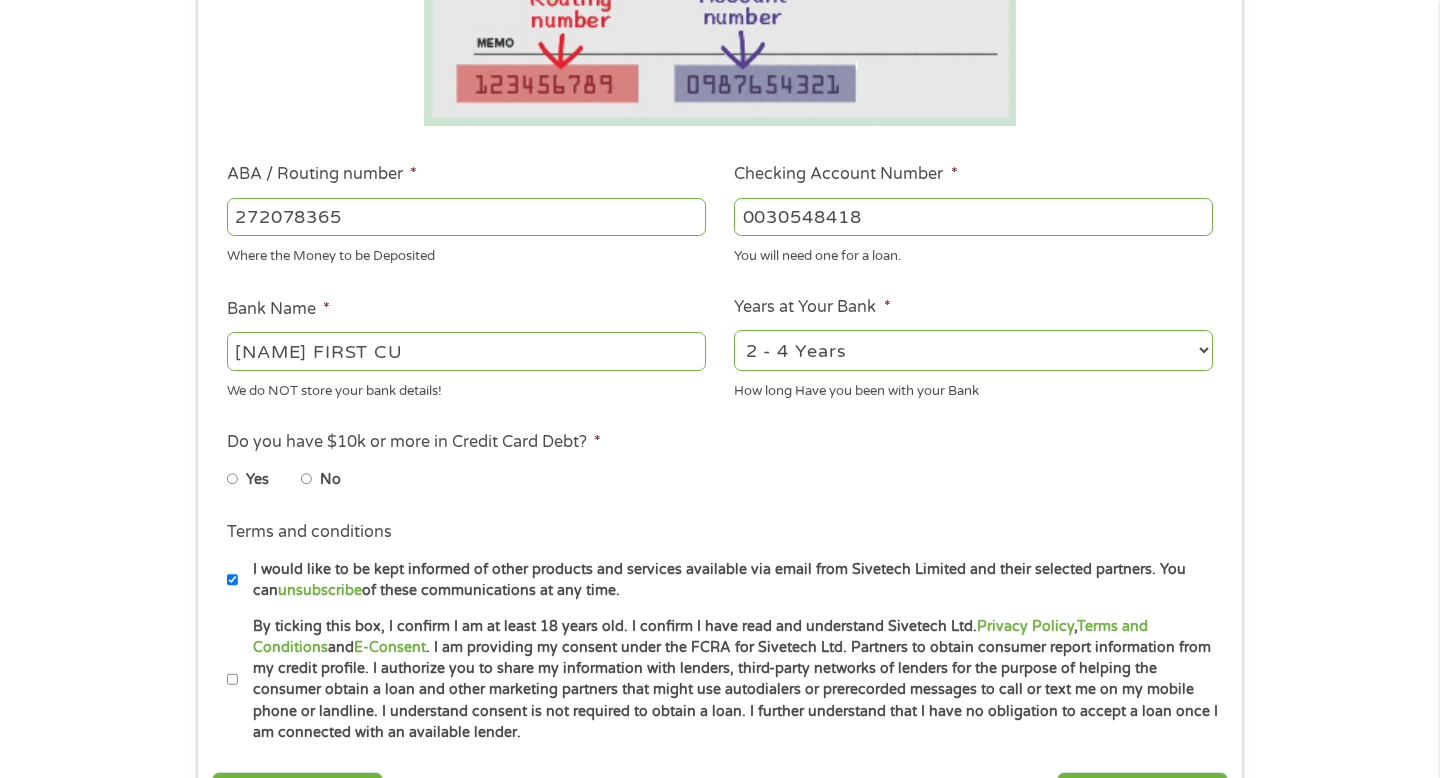 click on "No" at bounding box center [307, 479] 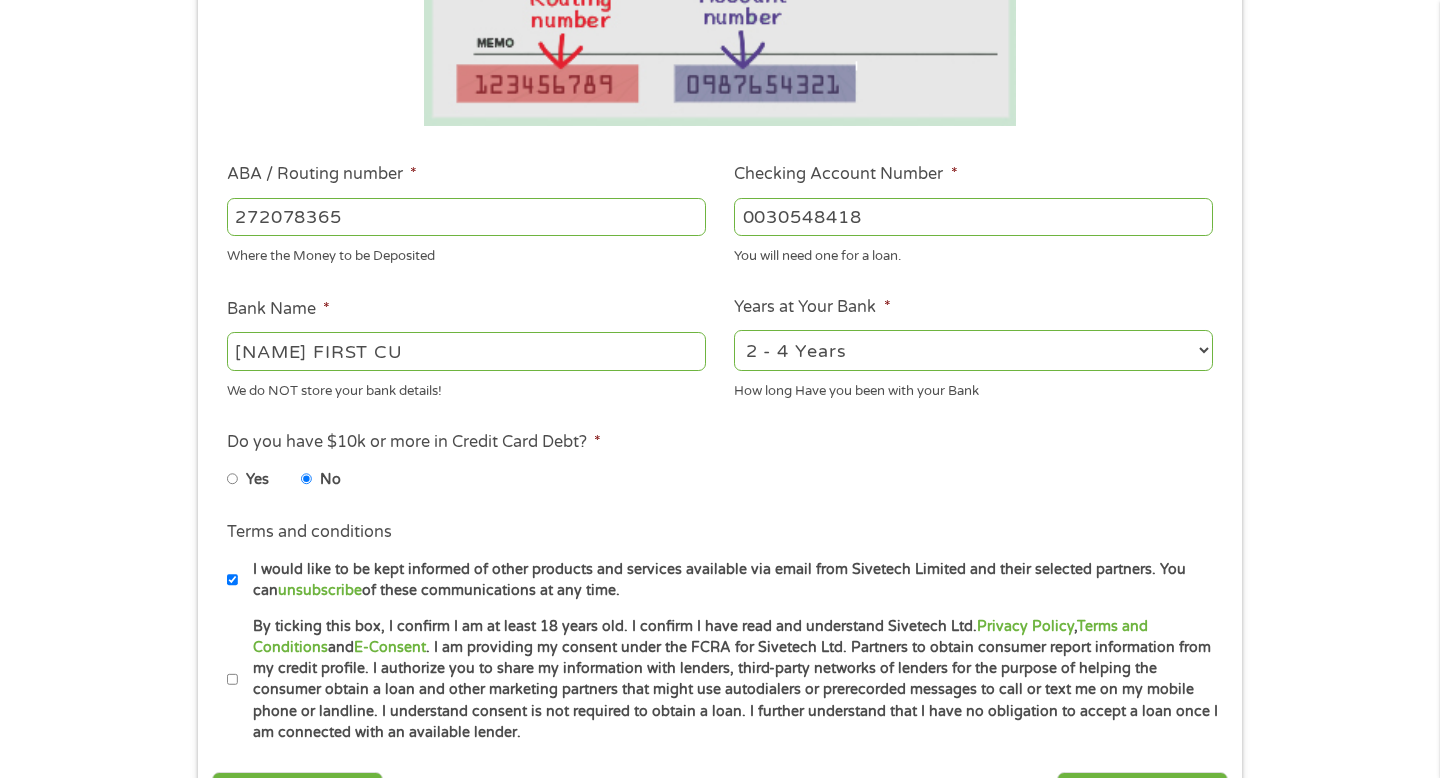 click on "Yes" at bounding box center (233, 479) 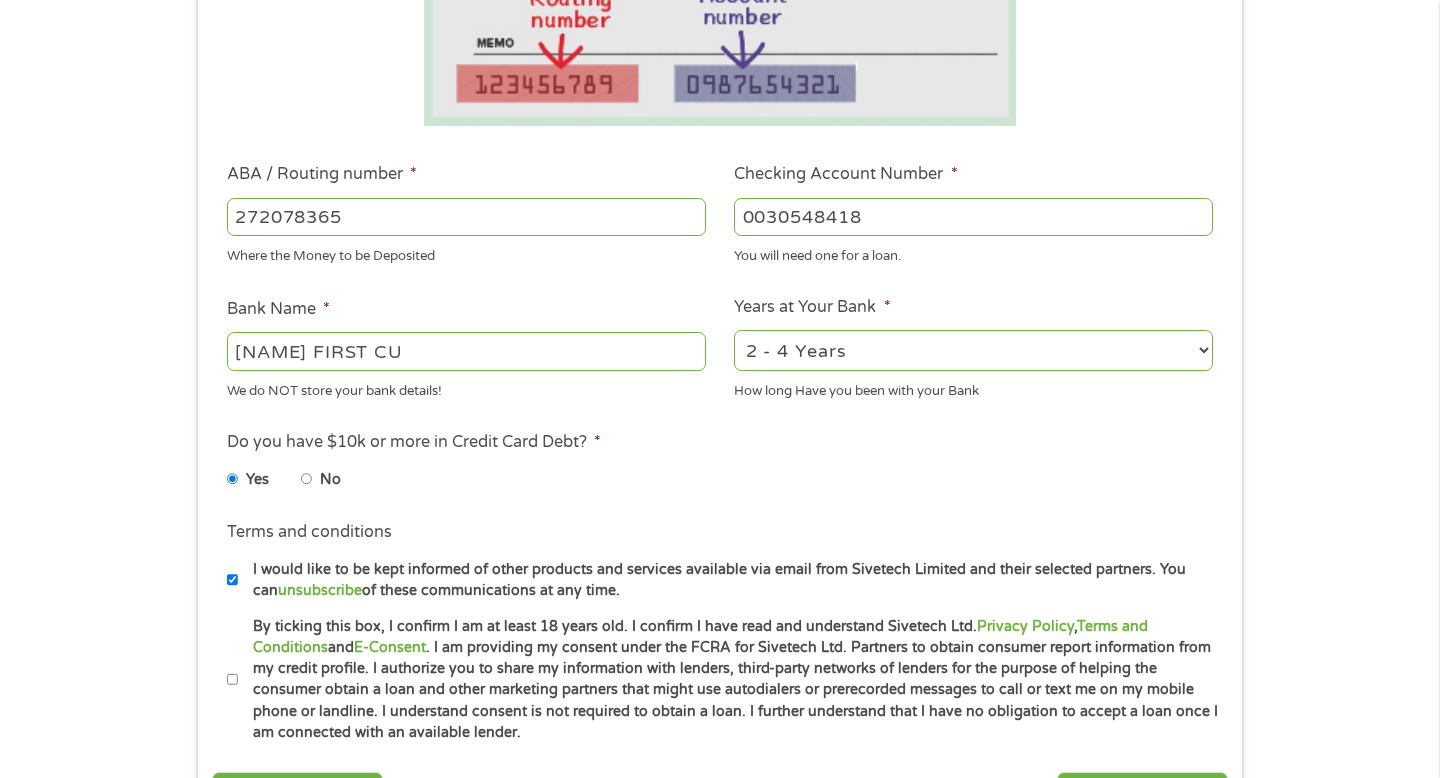 click on "No" at bounding box center [307, 479] 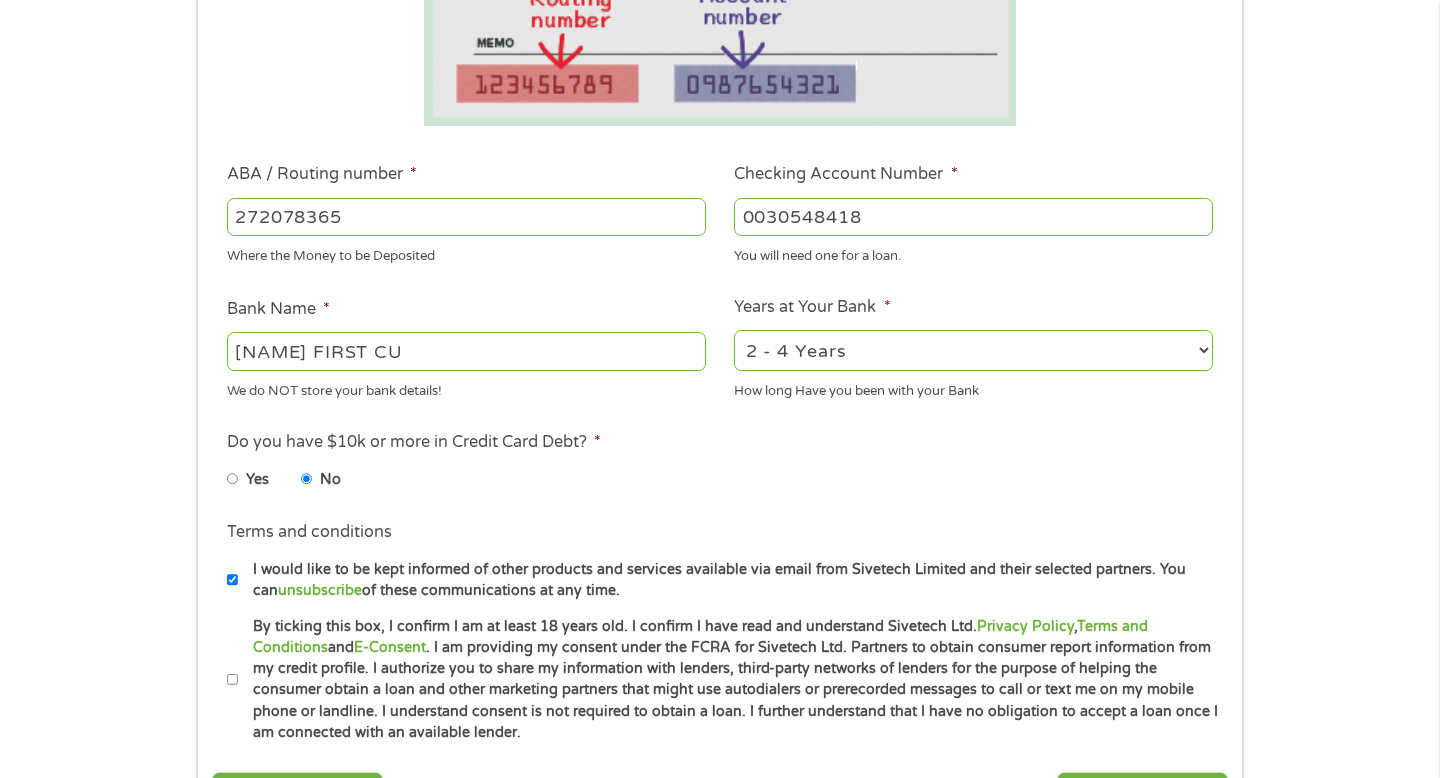 click on "1 Start 2 Your Home 3 About You 4 Employment 5 Banking 6
This field is hidden when viewing the form gclid EAIaIQobChMIt52RzvXvjgMVsm5_AB16URsCEAAYASAAEgLCHPD_BwE This field is hidden when viewing the form Referrer https://www.cashpandaloans.com/payday-loans/?medium=adwords&source=adwords&campaign=22082442849&adgroup=171710593894&creative=711057811180&position=&keyword=panda%20loan&utm_term=searchterm&matchtype=p&device=c&network=g&gad_source=1&gad_campaignid=22082442849&gbraid=0AAAAABxw2IgLLIVOVKVfUH6LZYixHBoE7&gclid=EAIaIQobChMIt52RzvXvjgMVsm5_AB16URsCEAAYASAAEgLCHPD_BwE This field is hidden when viewing the form Source adwords This field is hidden when viewing the form Campaign 22082442849 This field is hidden when viewing the form Medium adwords This field is hidden when viewing the form adgroup 171710593894 This field is hidden when viewing the form creative 711057811180 p c g" at bounding box center [720, 231] 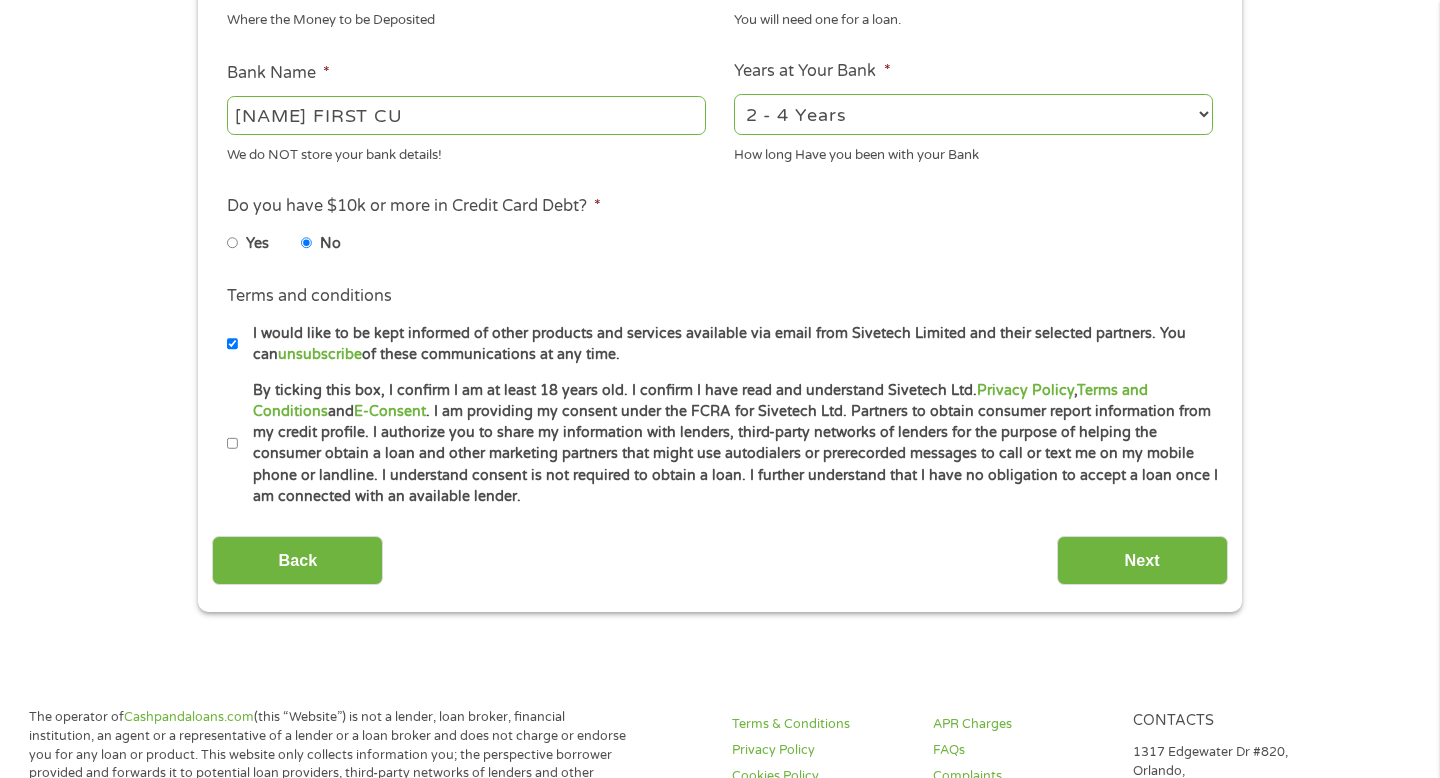 scroll, scrollTop: 720, scrollLeft: 0, axis: vertical 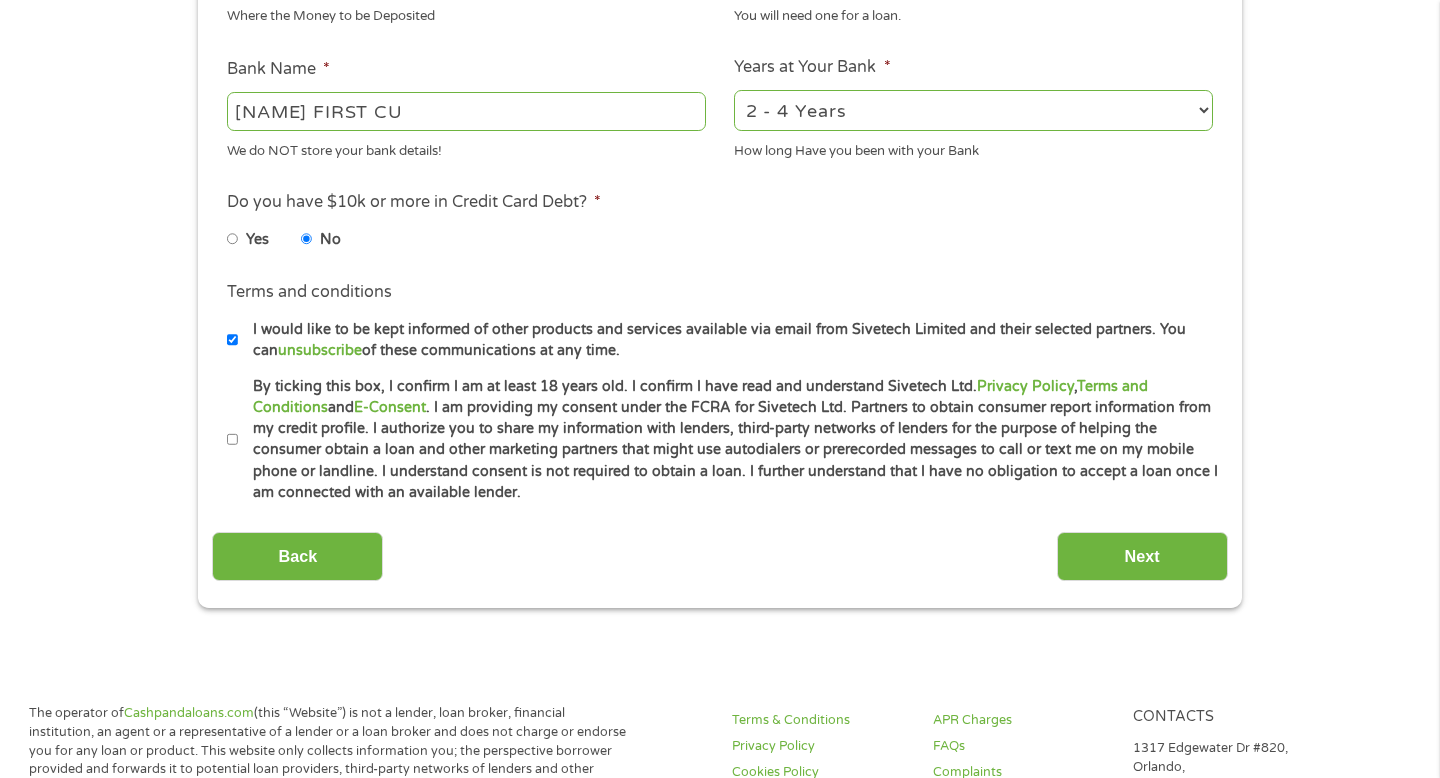 click on "By ticking this box, I confirm I am at least 18 years old. I confirm I have read and understand Sivetech Ltd.  Privacy Policy ,  Terms and Conditions  and  E-Consent . I am providing my consent under the FCRA for Sivetech Ltd. Partners to obtain consumer report information from my credit profile. I authorize you to share my information with lenders, third-party networks of lenders for the purpose of helping the consumer obtain a loan and other marketing partners that might use autodialers or prerecorded messages to call or text me on my mobile phone or landline. I understand consent is not required to obtain a loan. I further understand that I have no obligation to accept a loan once I am connected with an available lender." at bounding box center [233, 440] 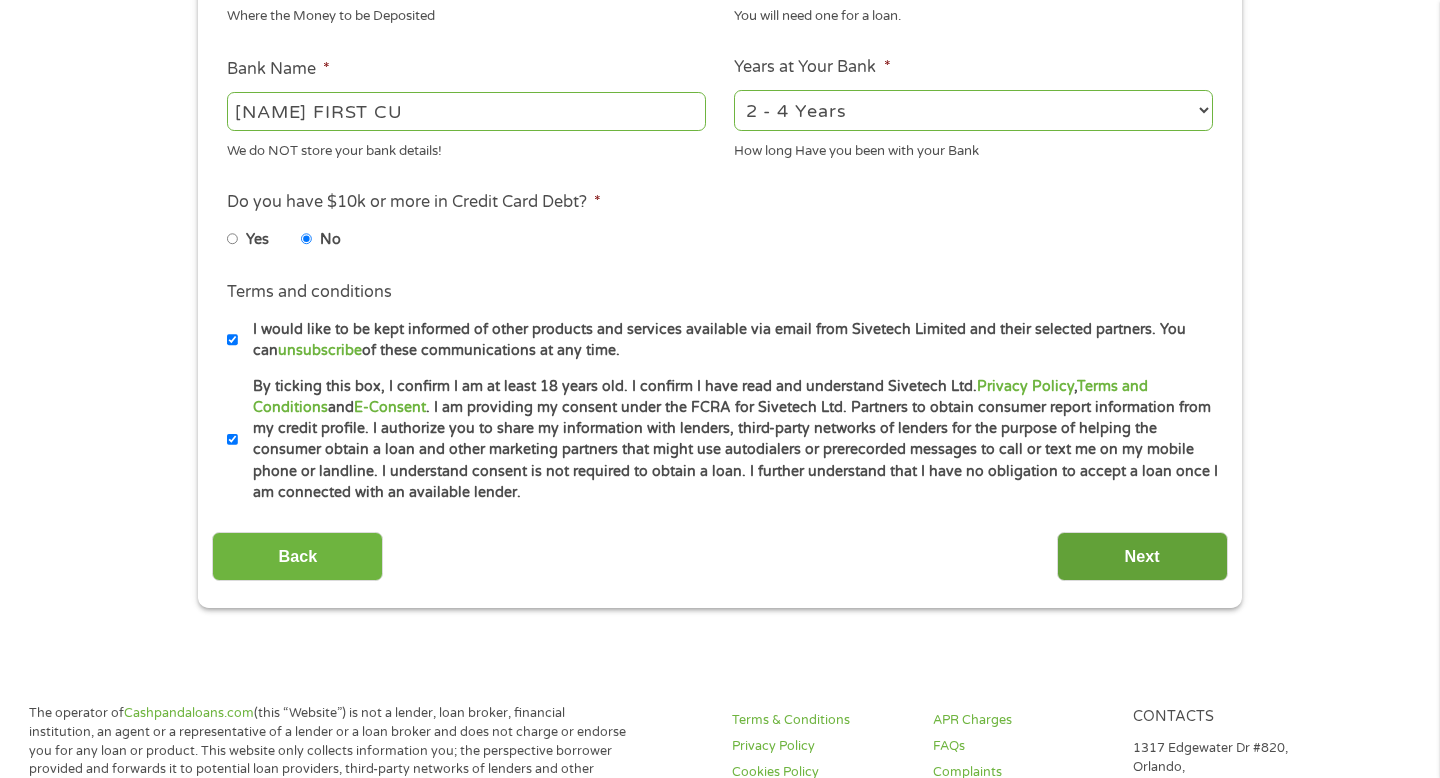 click on "Next" at bounding box center [1142, 556] 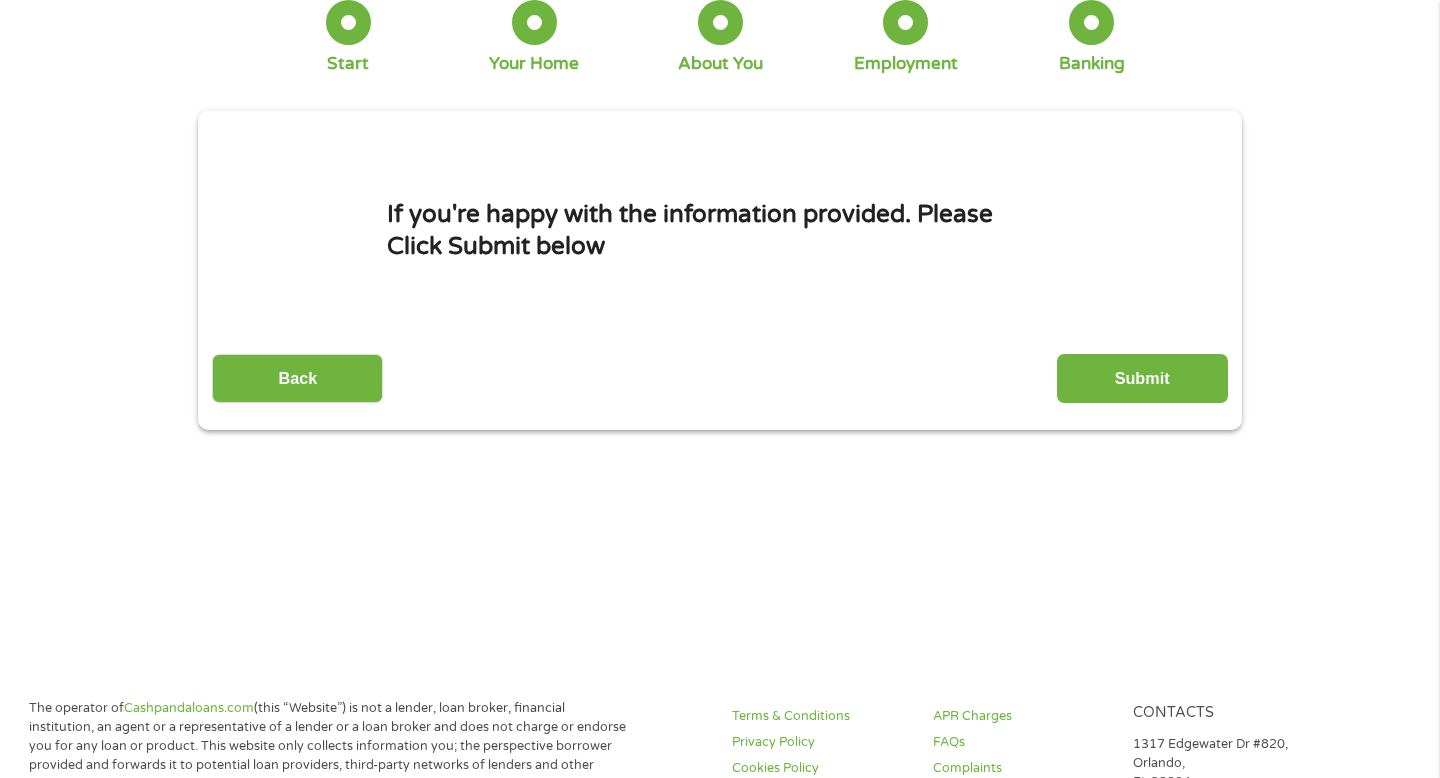 scroll, scrollTop: 0, scrollLeft: 0, axis: both 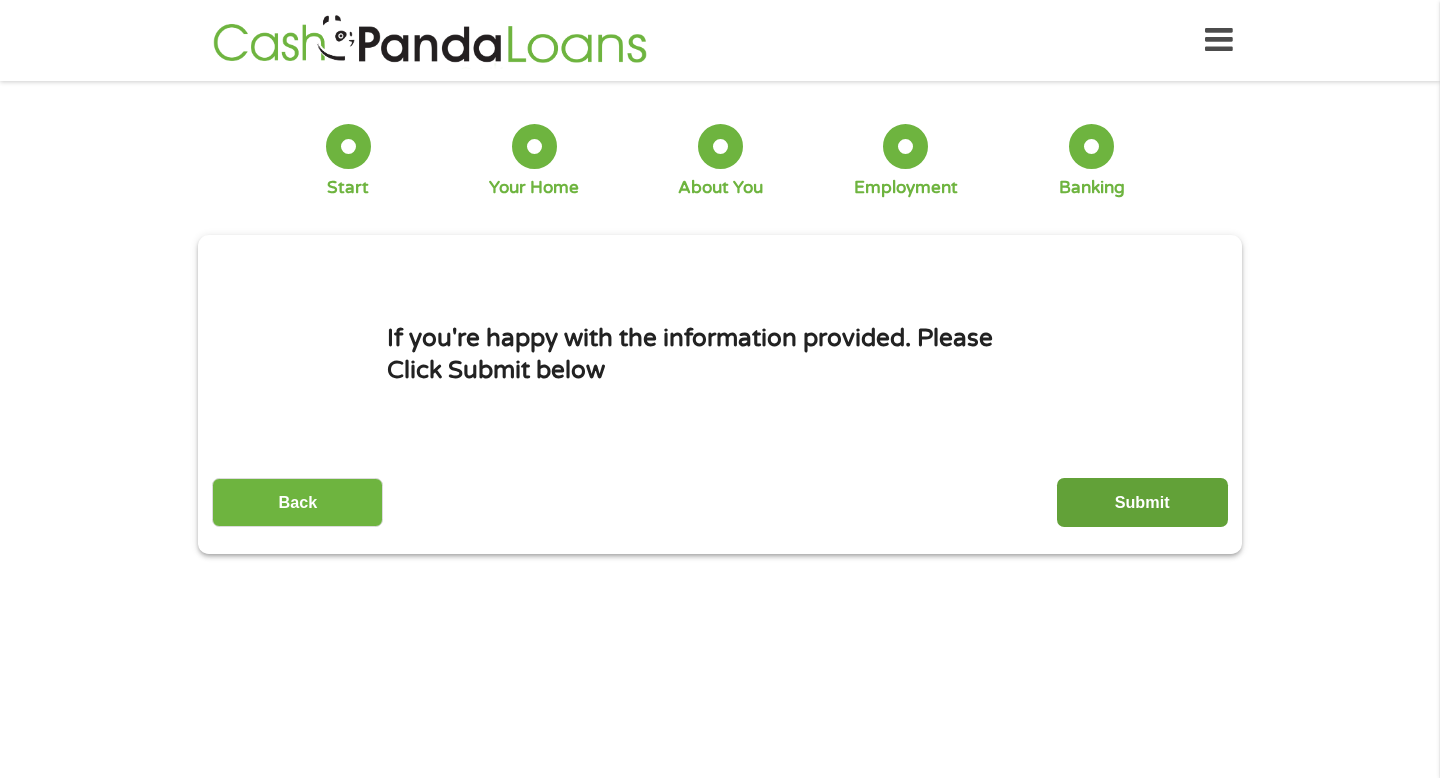 click on "Submit" at bounding box center [1142, 502] 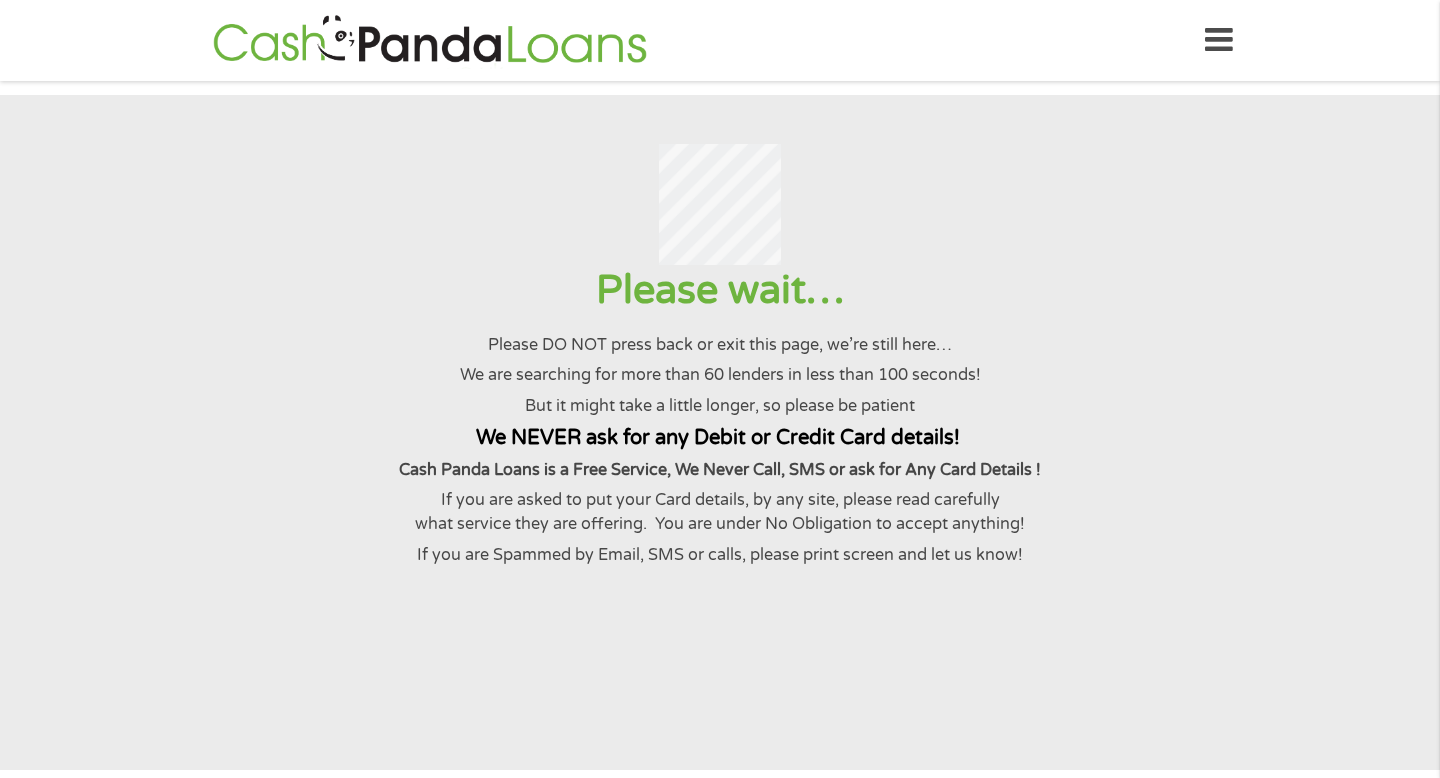 scroll, scrollTop: 0, scrollLeft: 0, axis: both 